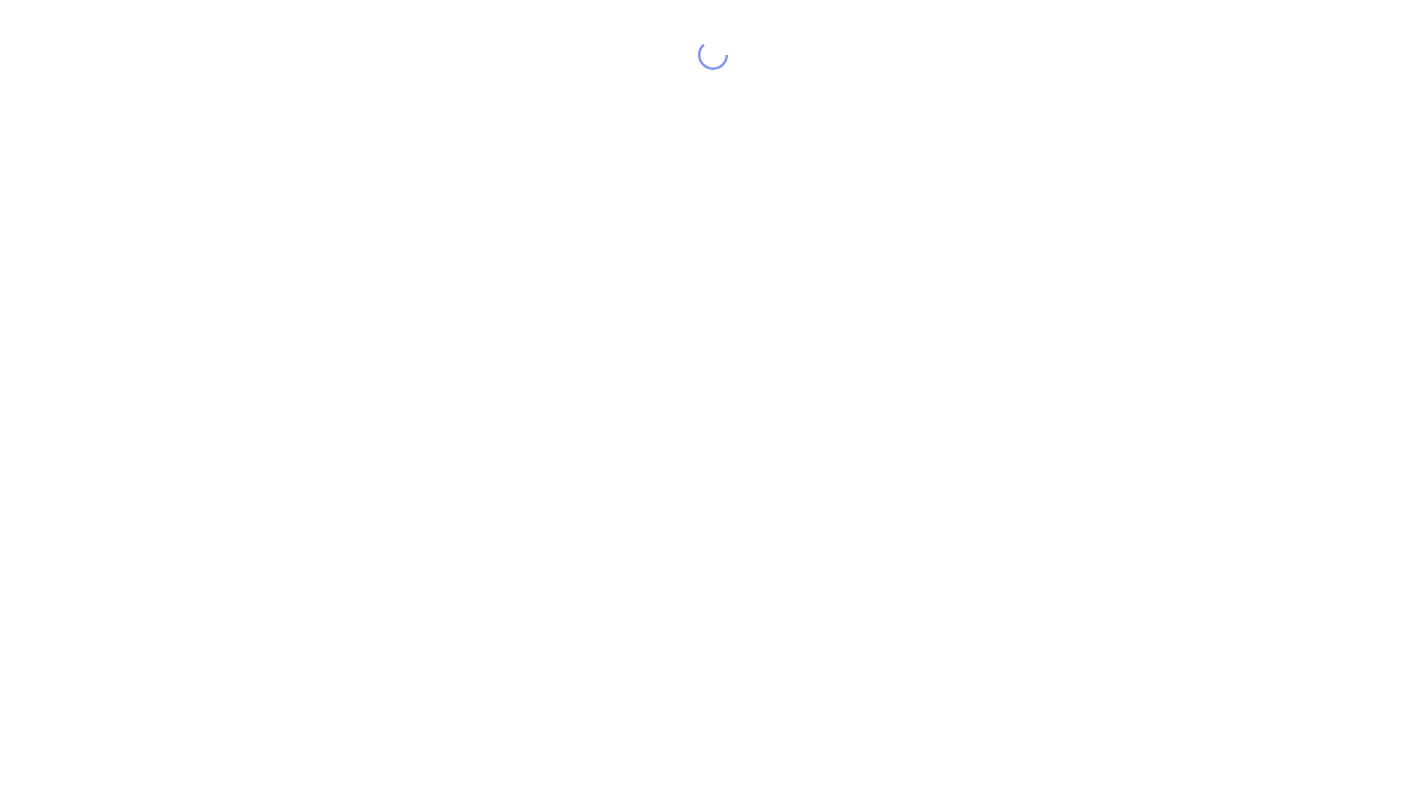 scroll, scrollTop: 0, scrollLeft: 0, axis: both 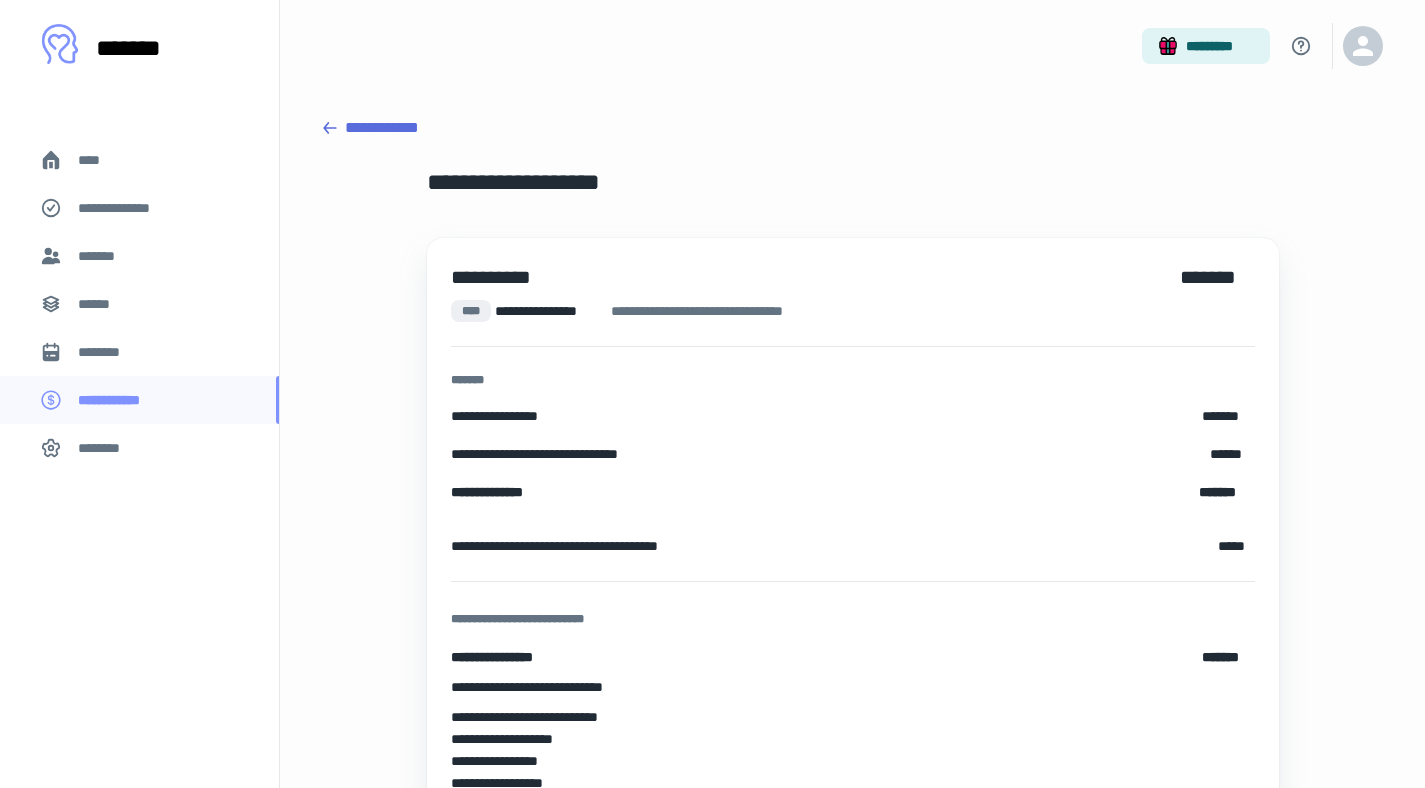 click on "**********" at bounding box center (852, 128) 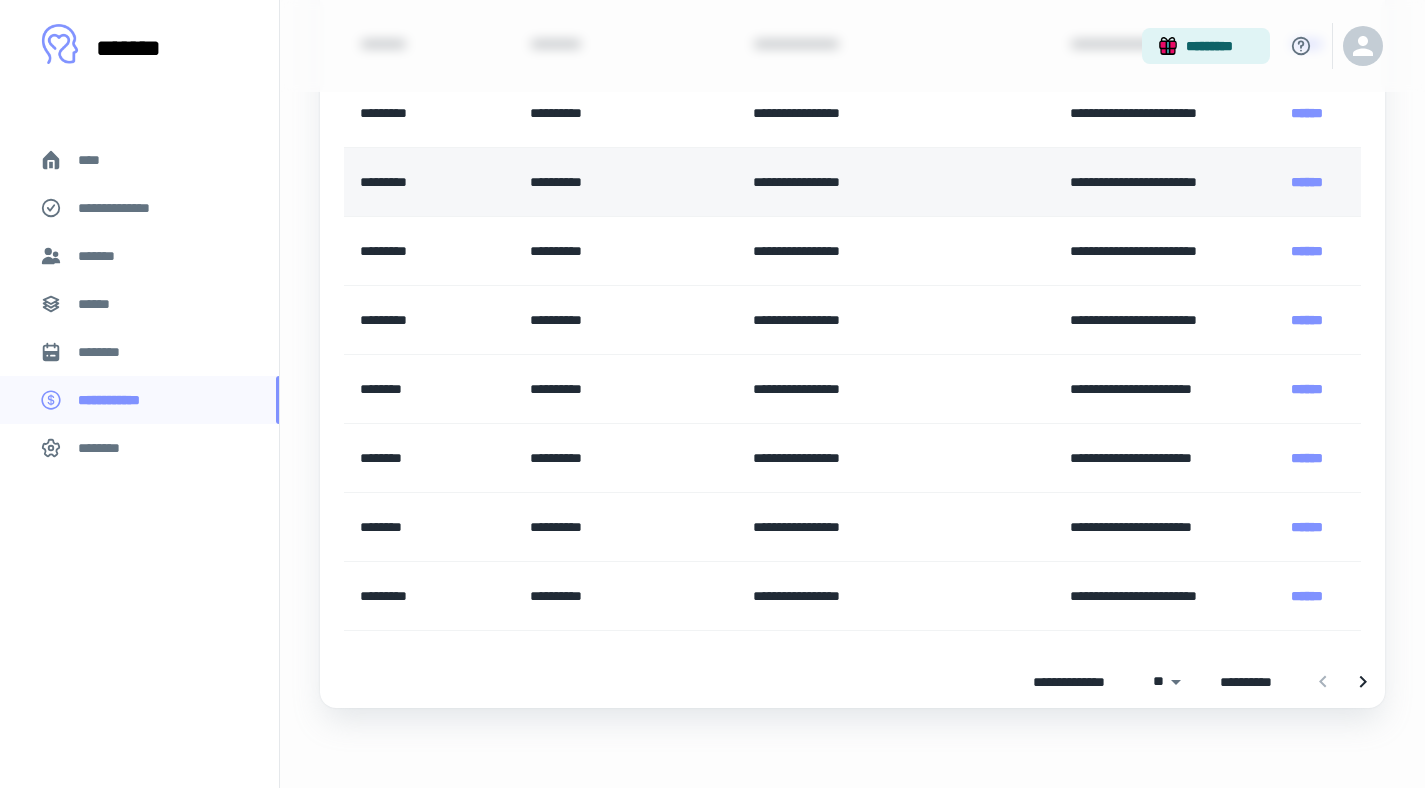 scroll, scrollTop: 426, scrollLeft: 0, axis: vertical 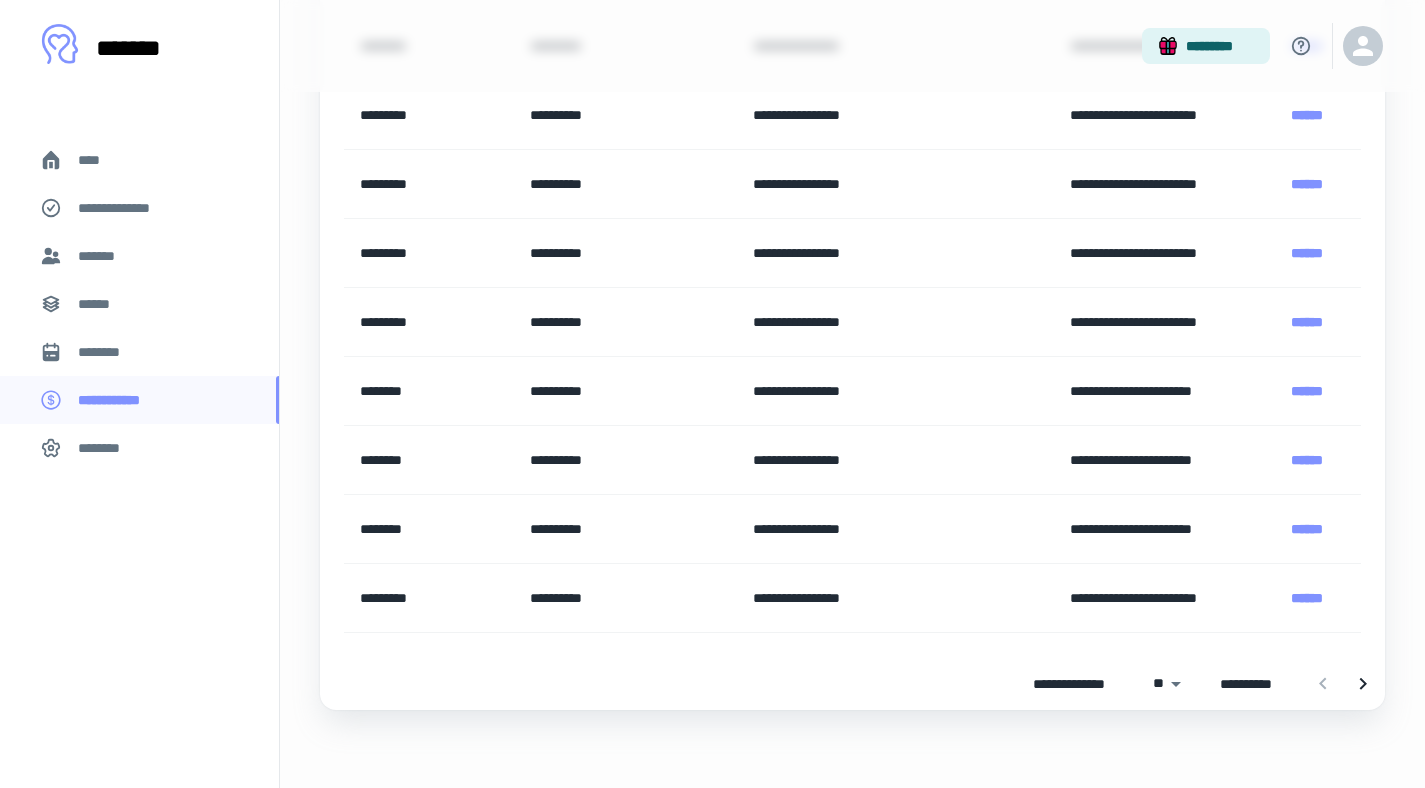 click on "[FIRST] [LAST] [MIDDLE] [STREET] [CITY] [STATE] [ZIP] [COUNTRY] [PHONE] [EMAIL] [DOB] [SSN] [DLN] [CC] [PASSPORT]" at bounding box center [712, -32] 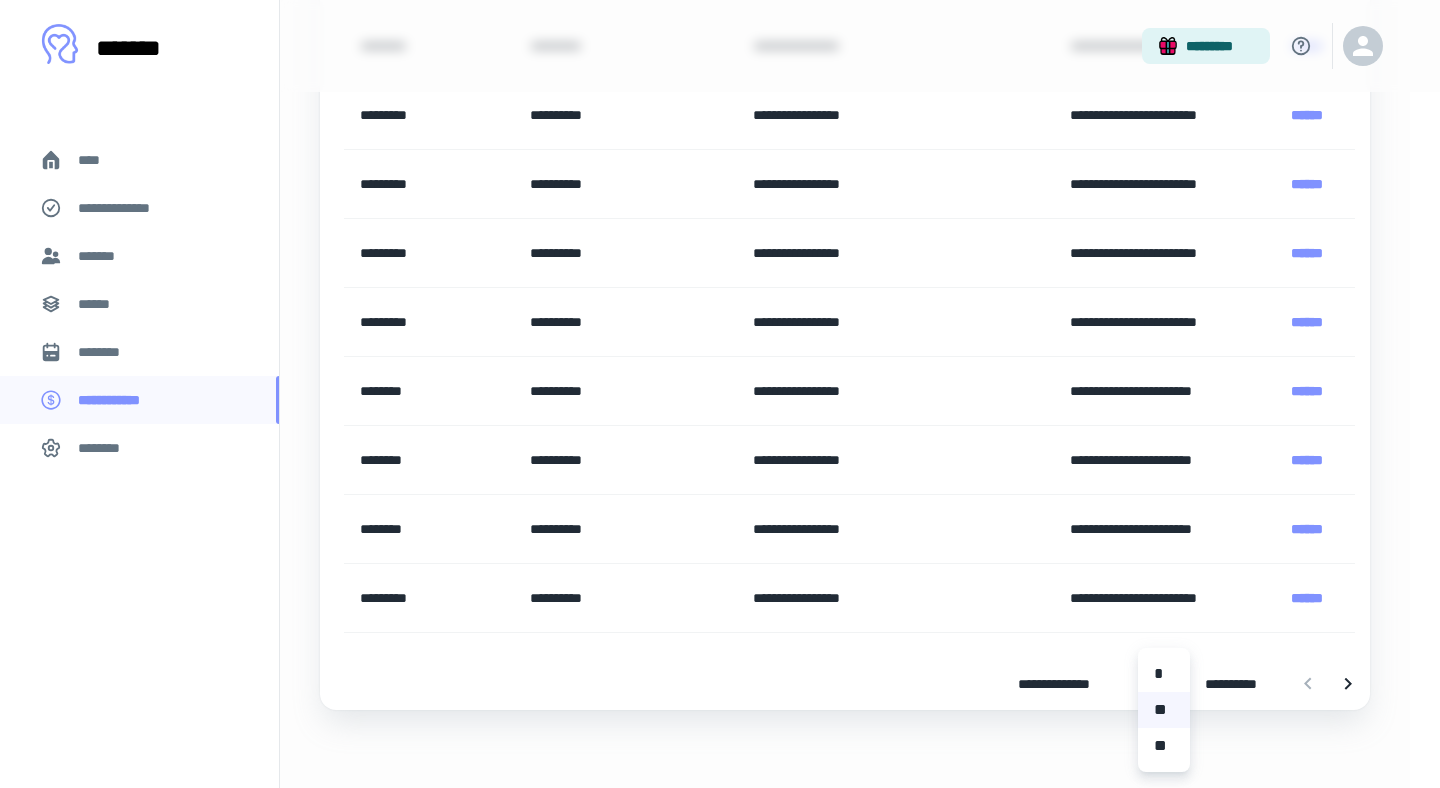 click on "**" at bounding box center (1164, 746) 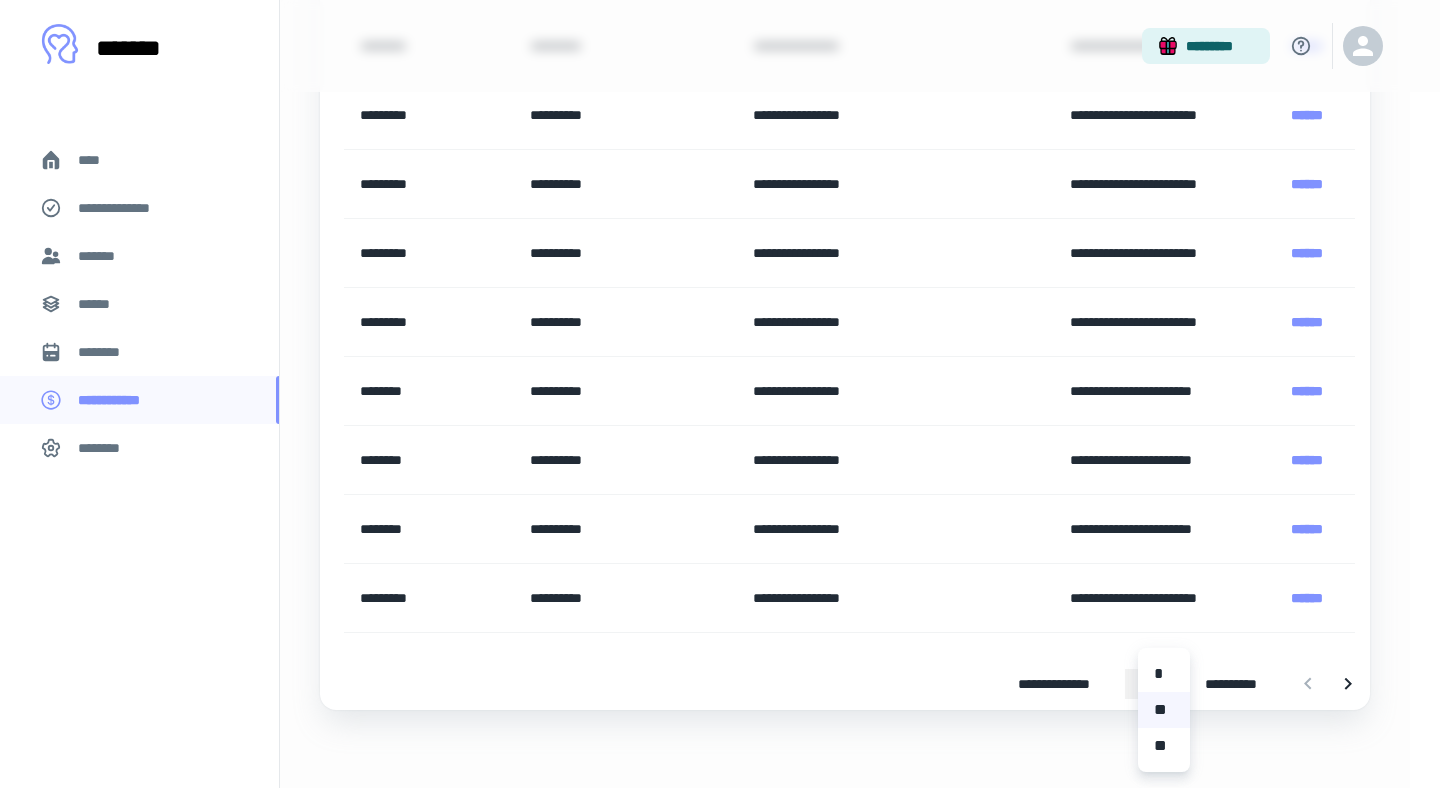 type on "**" 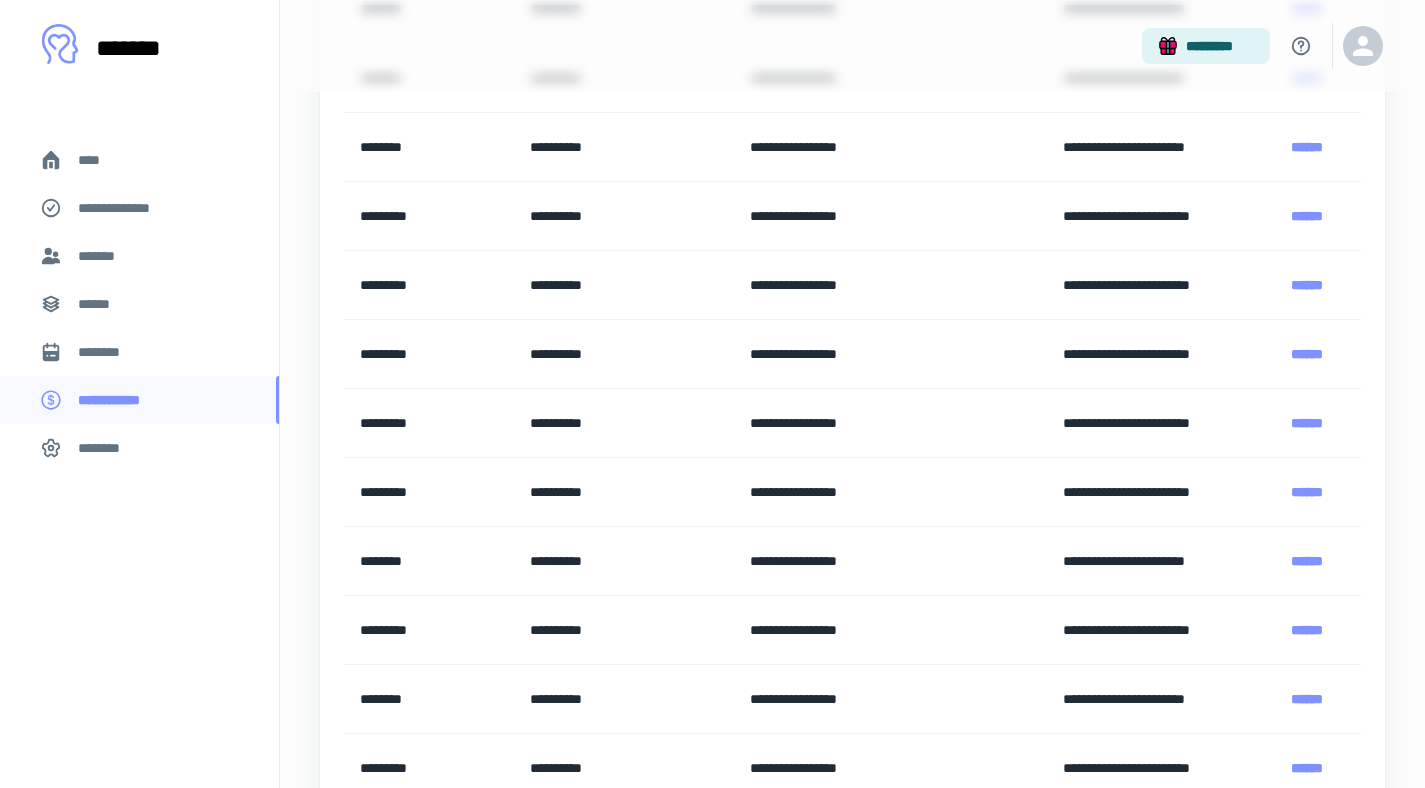 scroll, scrollTop: 804, scrollLeft: 0, axis: vertical 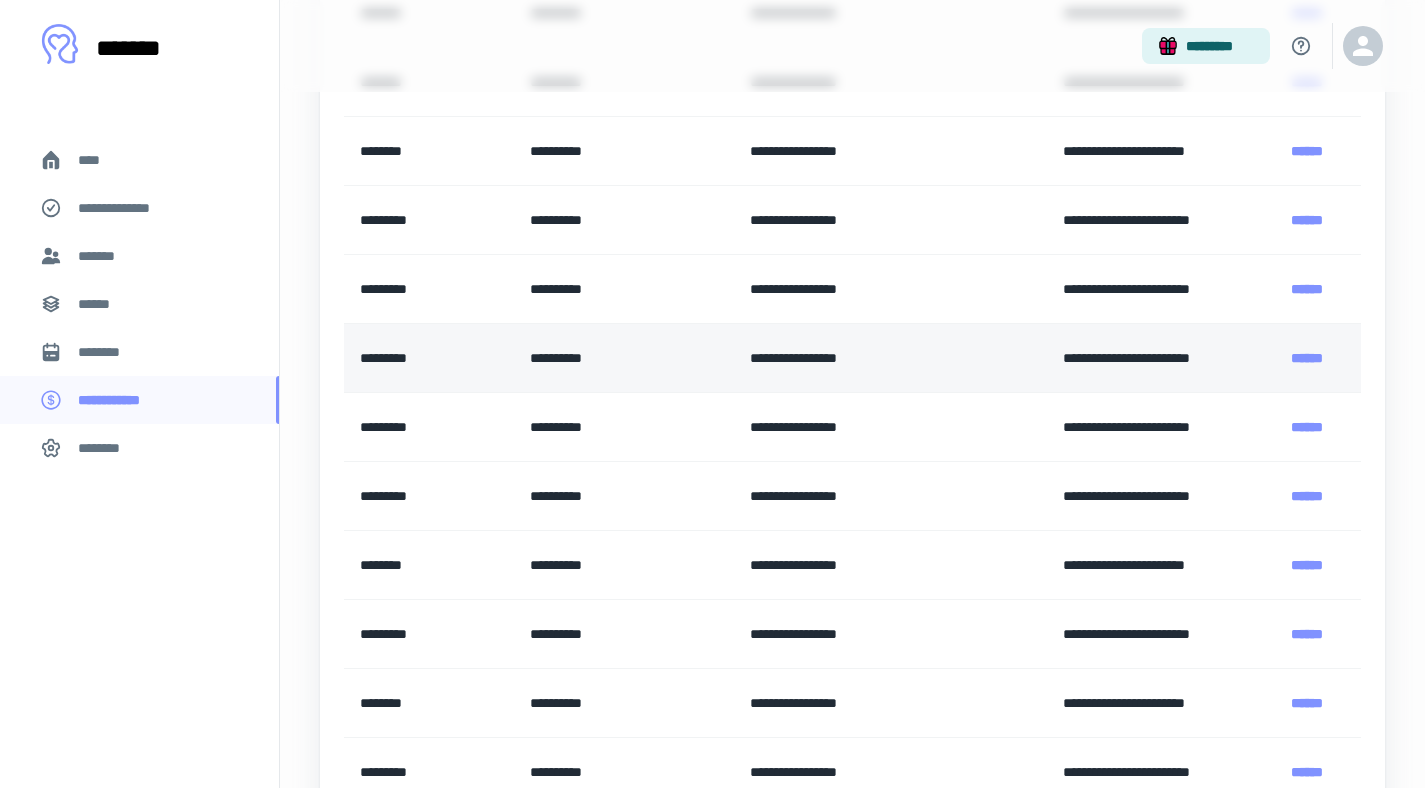 click on "**********" at bounding box center (890, 358) 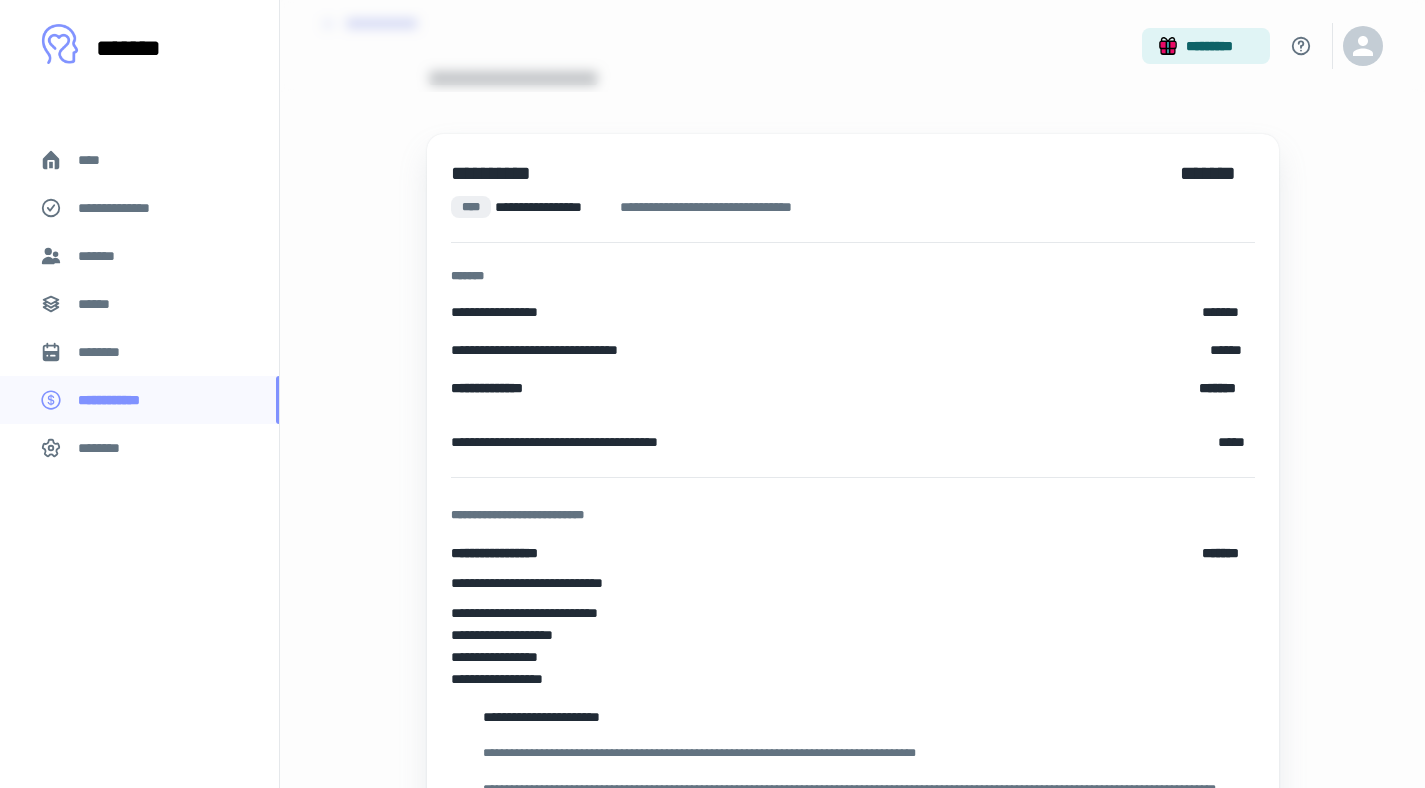 scroll, scrollTop: 0, scrollLeft: 0, axis: both 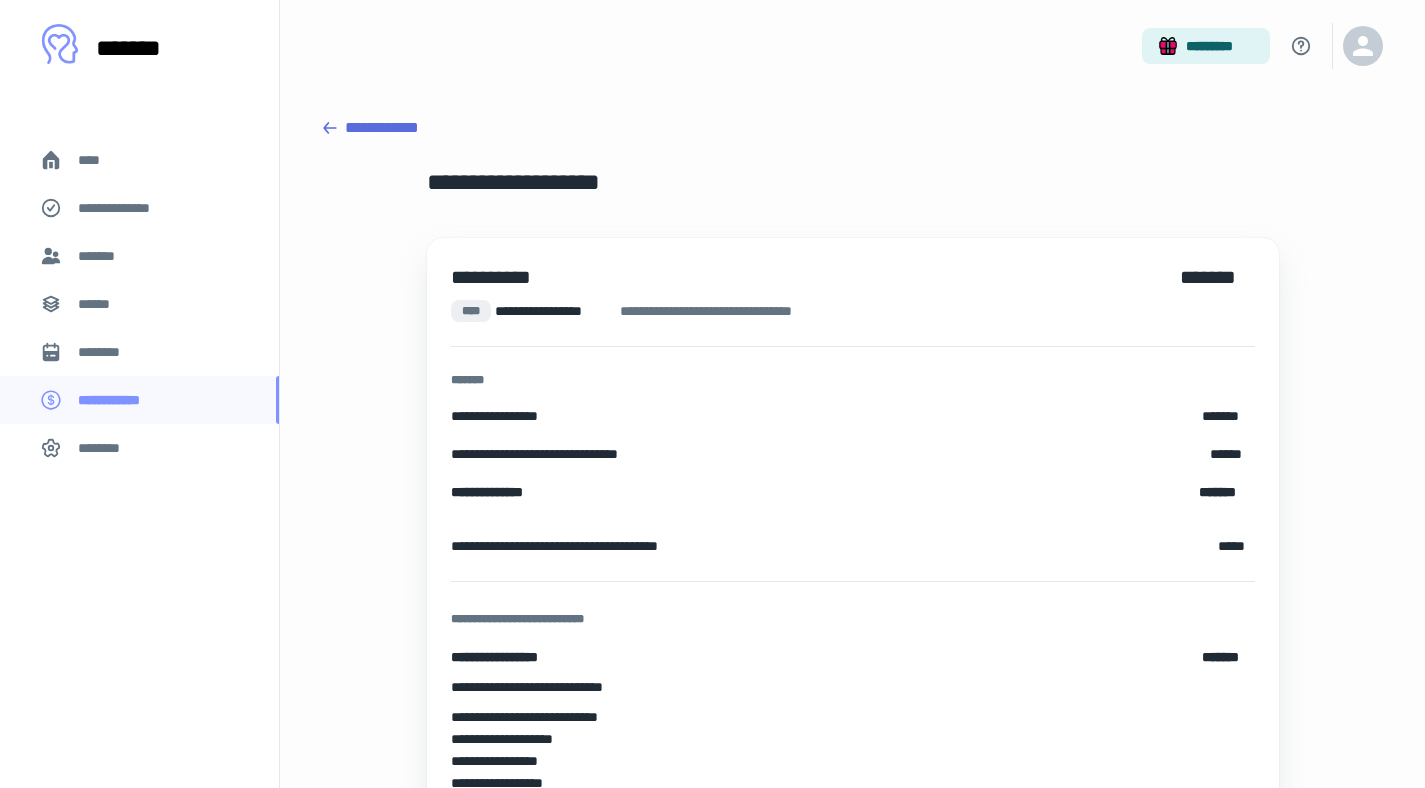 click 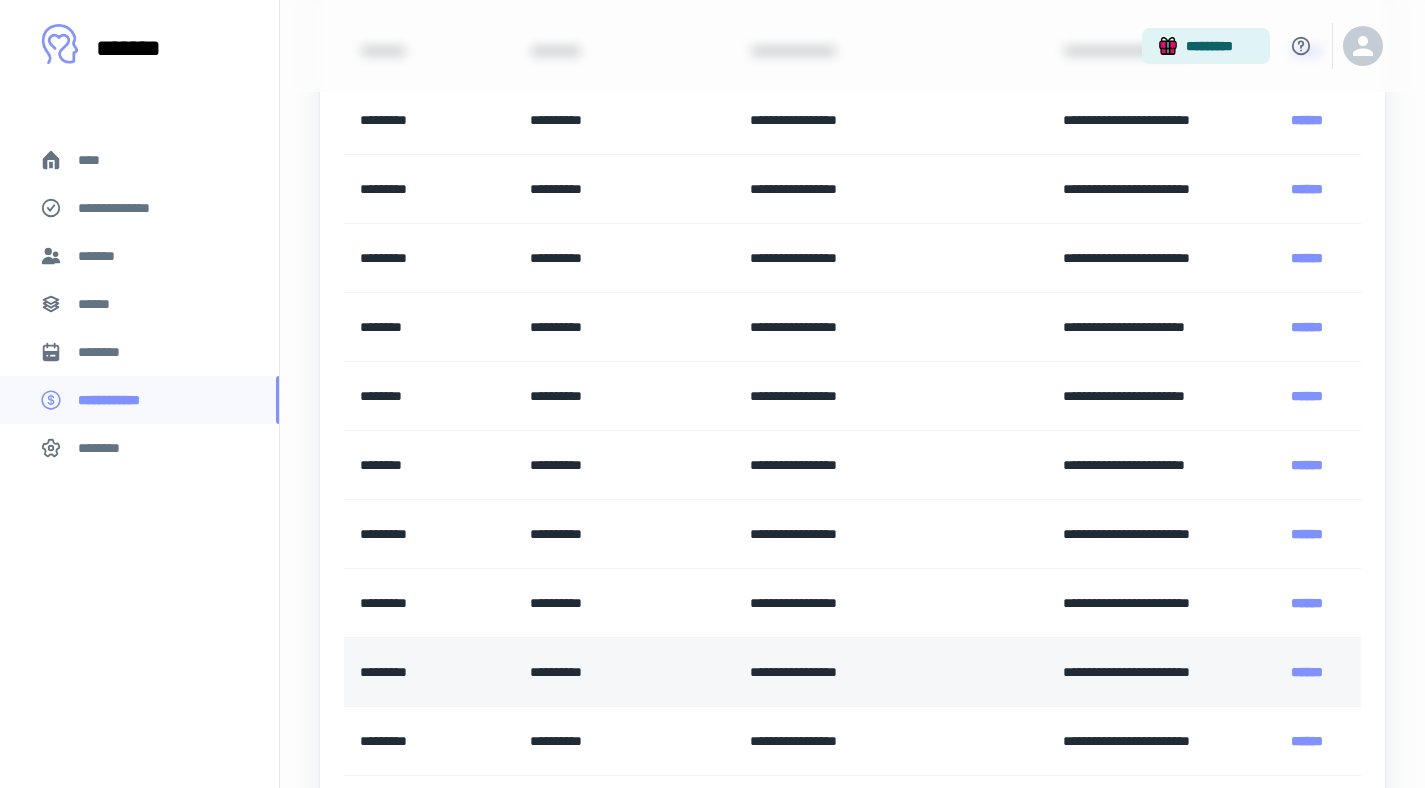 scroll, scrollTop: 489, scrollLeft: 0, axis: vertical 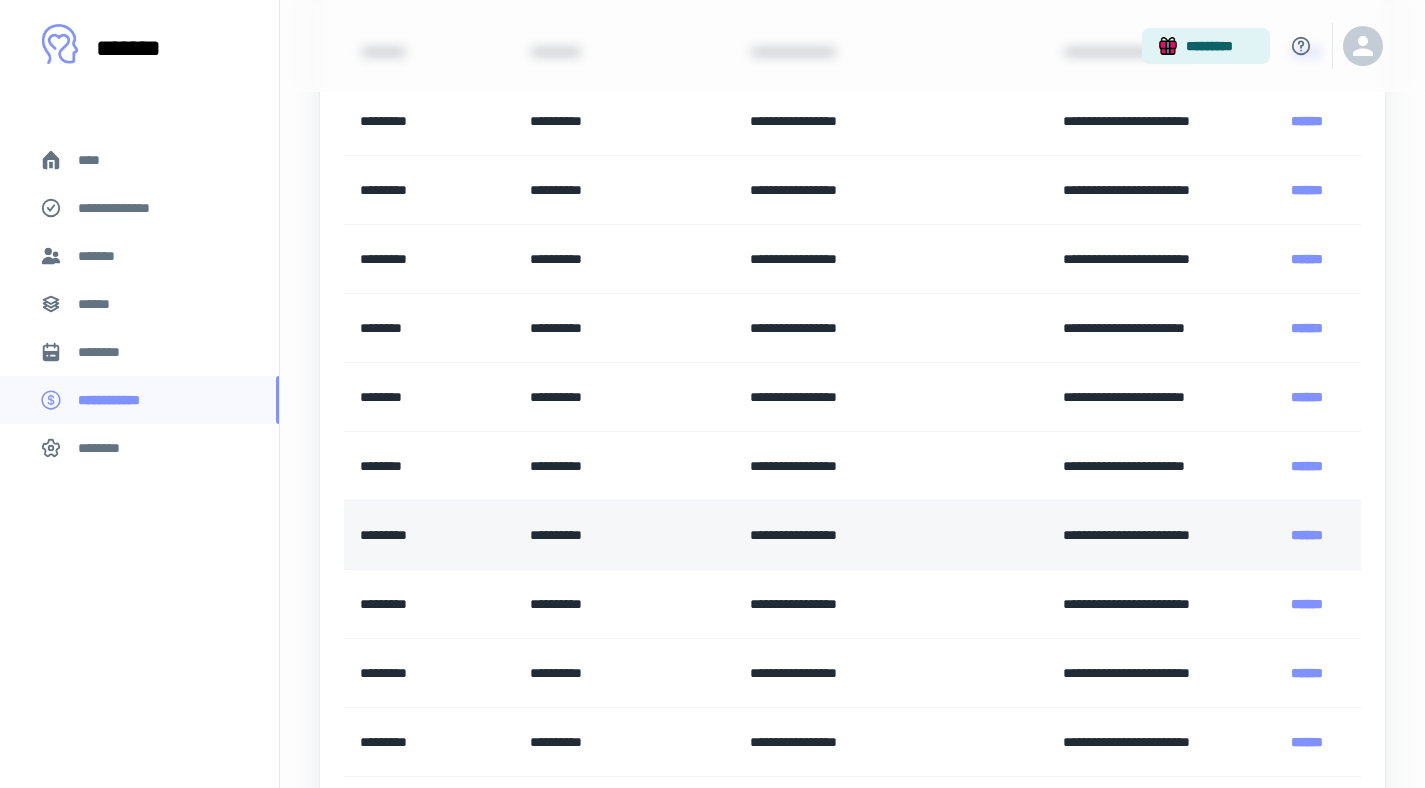 click on "*********" at bounding box center [429, 535] 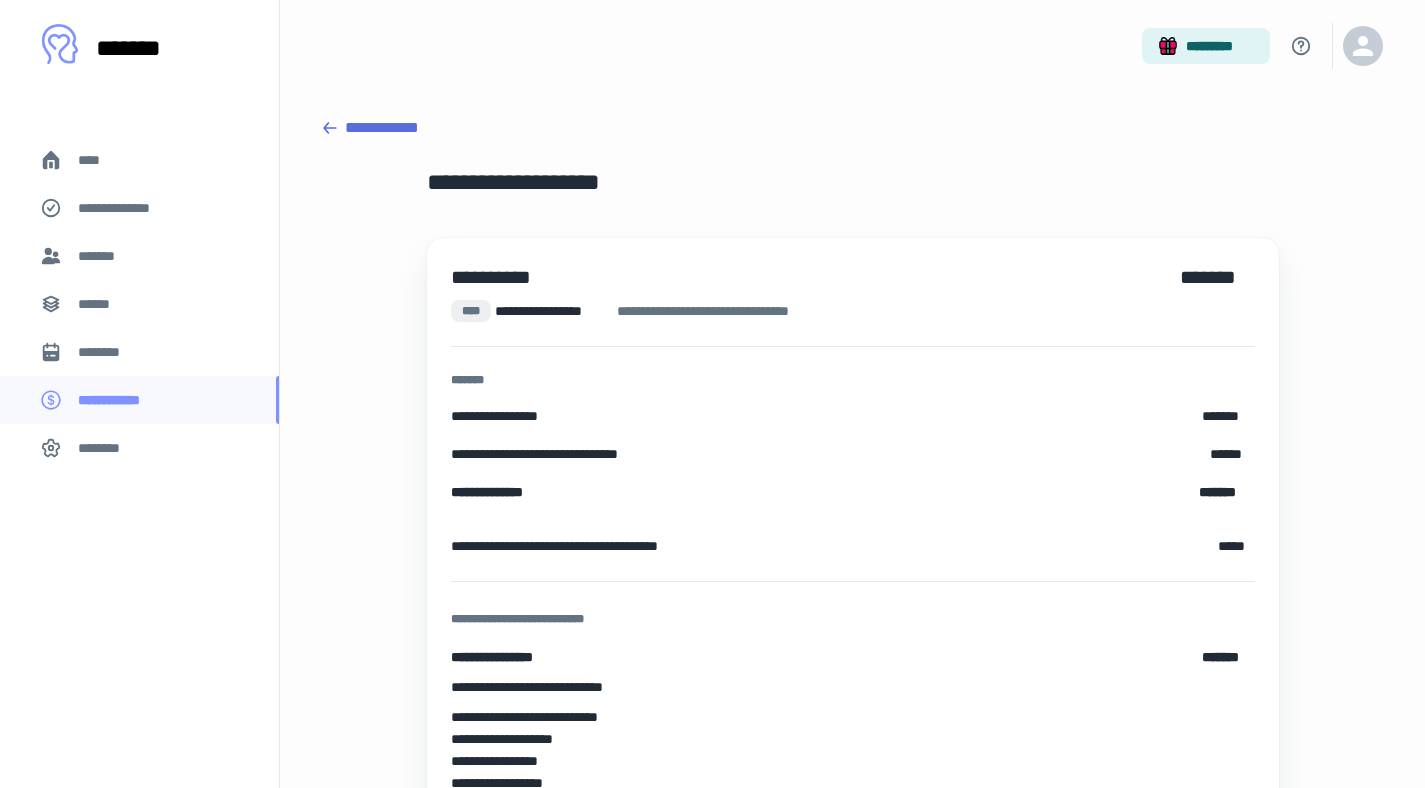 click 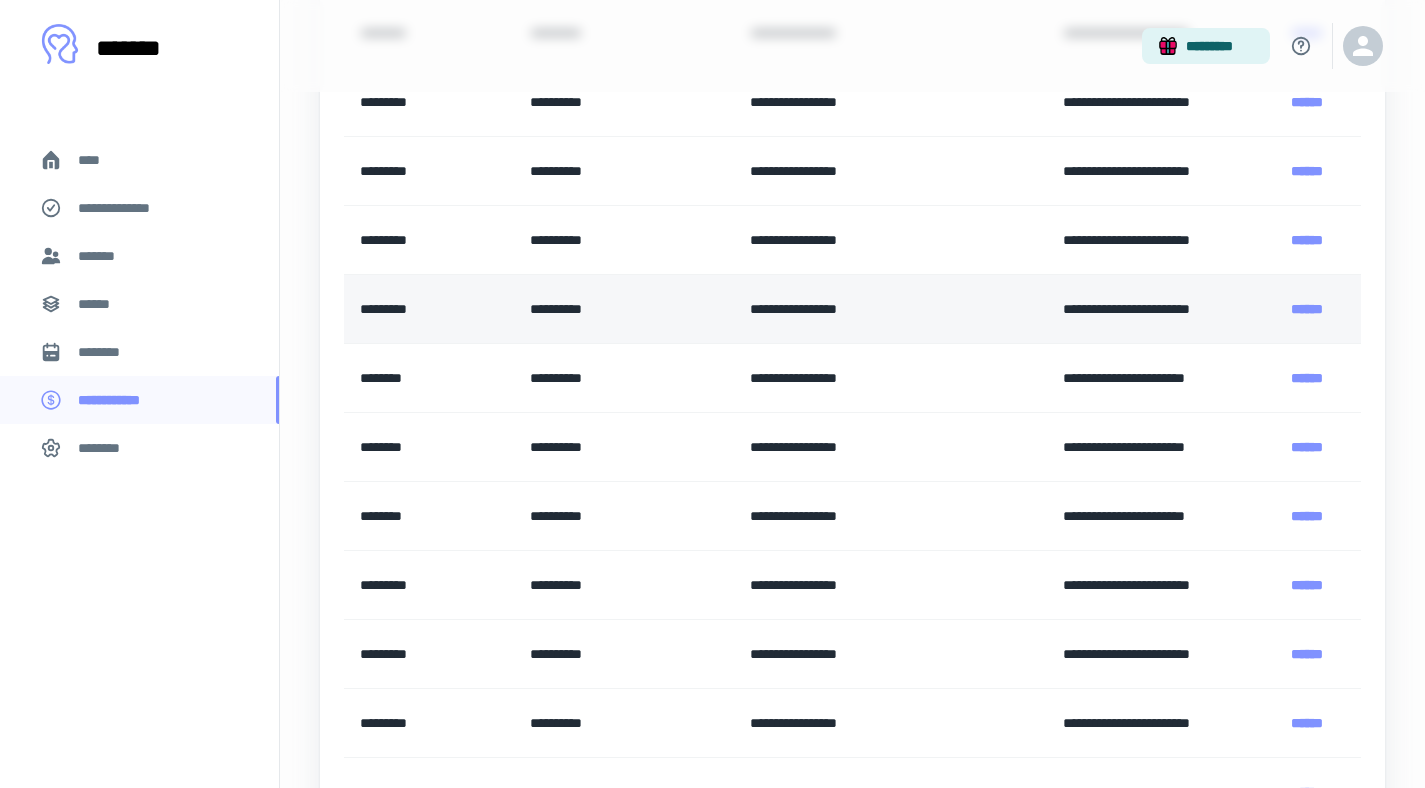 scroll, scrollTop: 437, scrollLeft: 0, axis: vertical 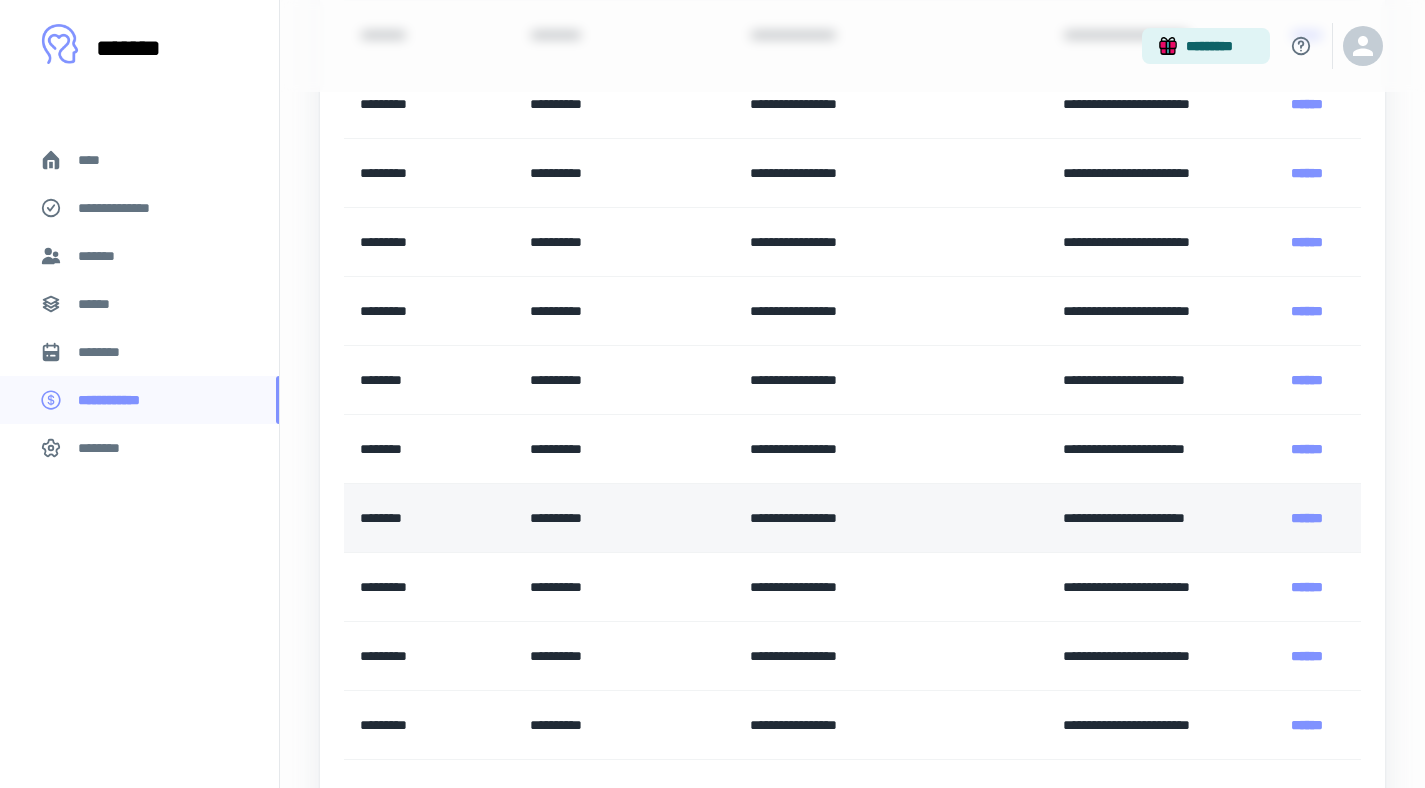 click on "********" at bounding box center [429, 518] 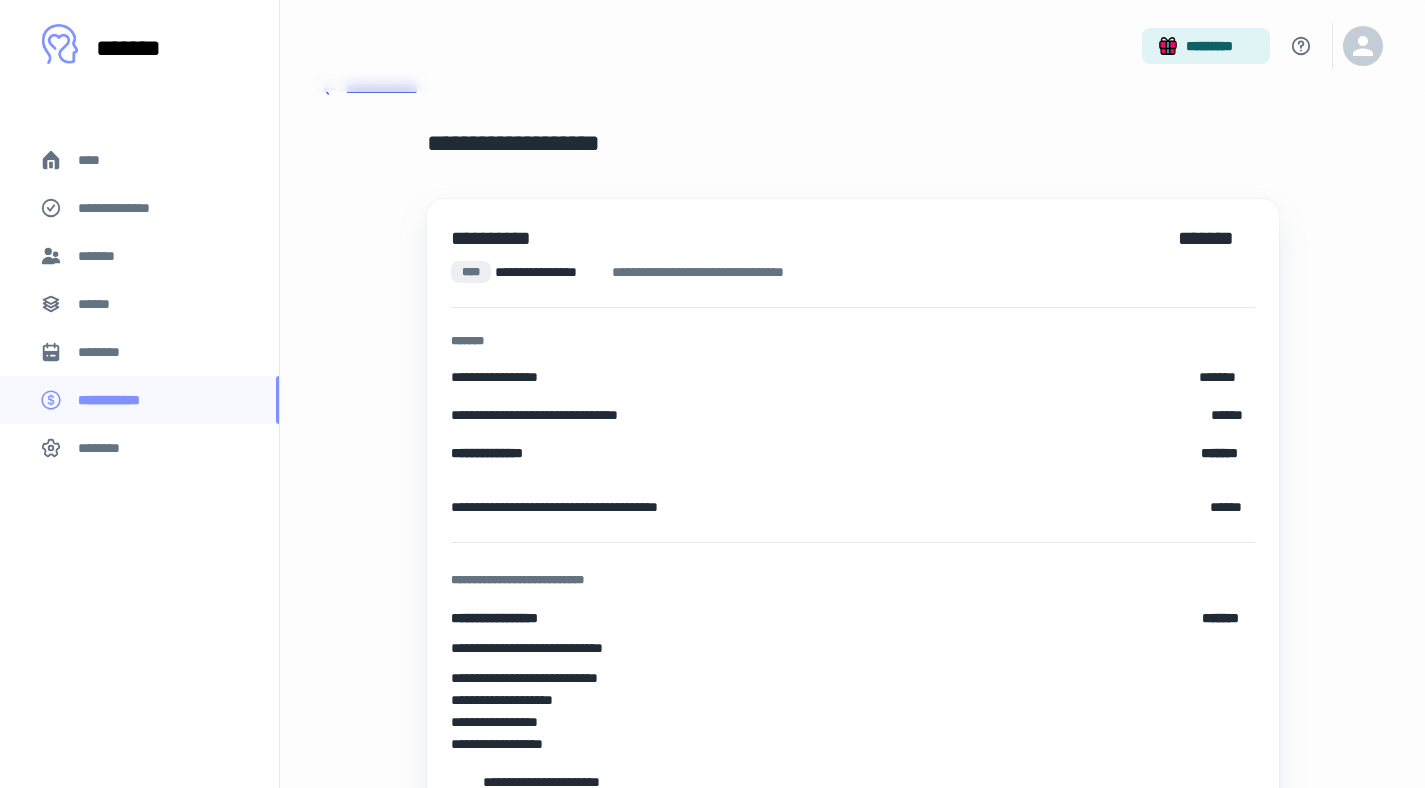 scroll, scrollTop: 33, scrollLeft: 0, axis: vertical 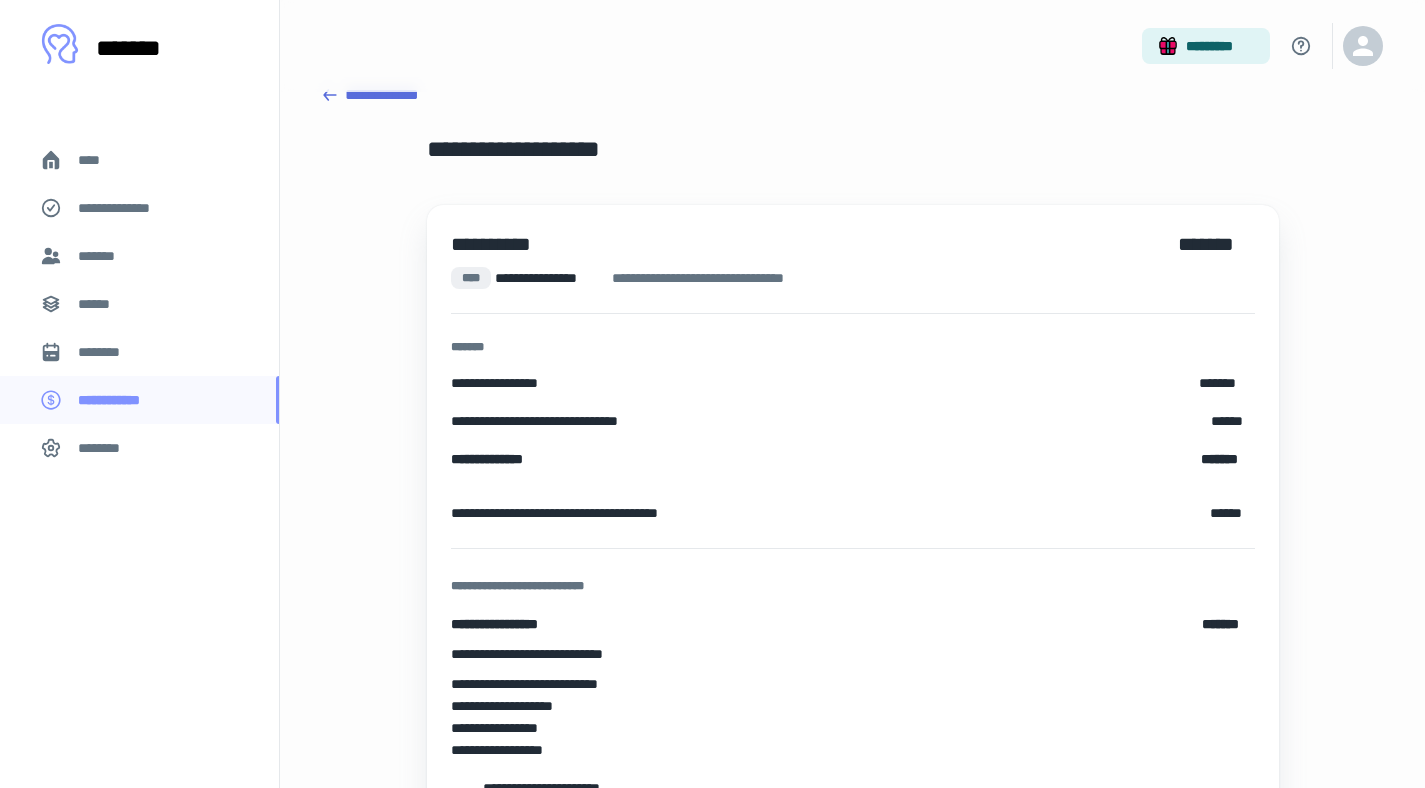 click on "**********" at bounding box center [852, 95] 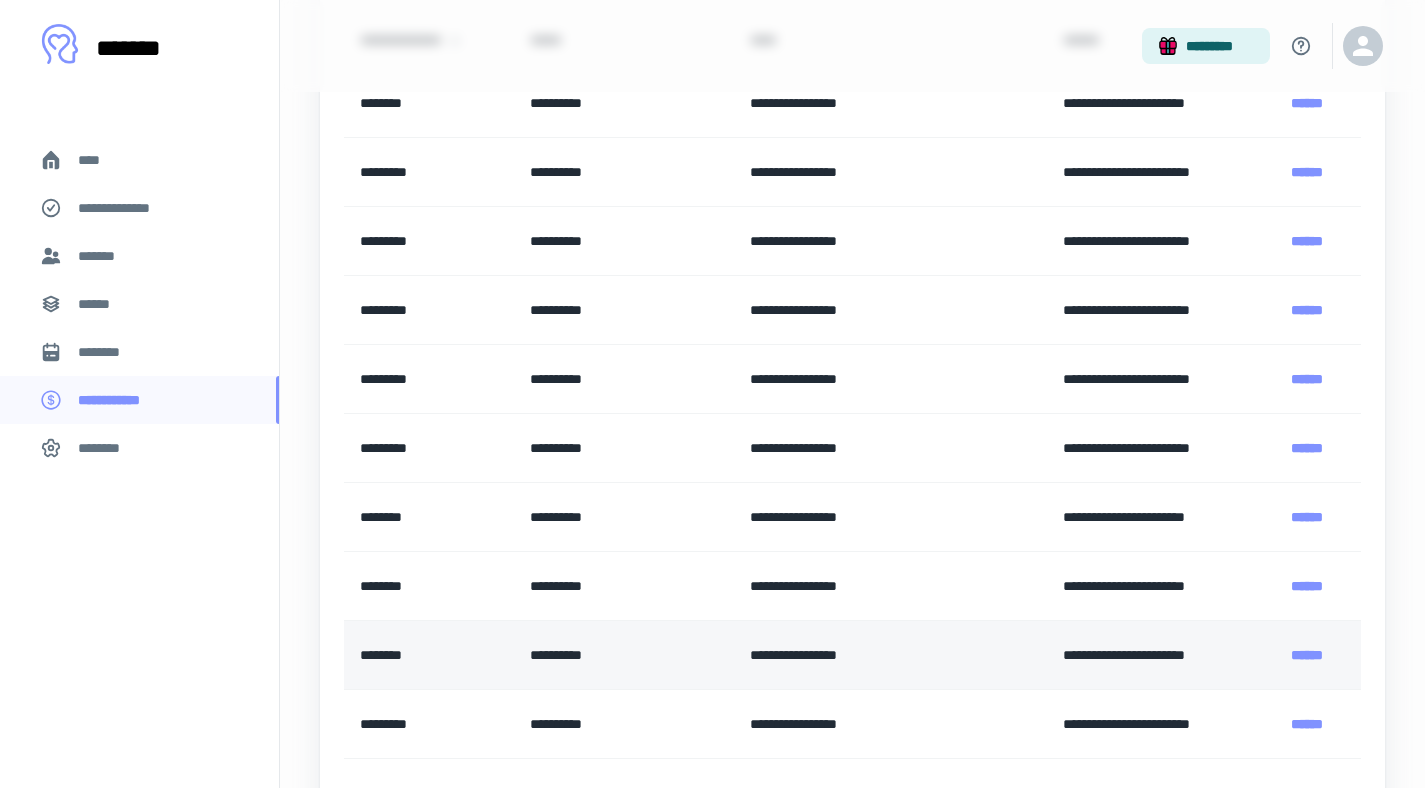 scroll, scrollTop: 312, scrollLeft: 0, axis: vertical 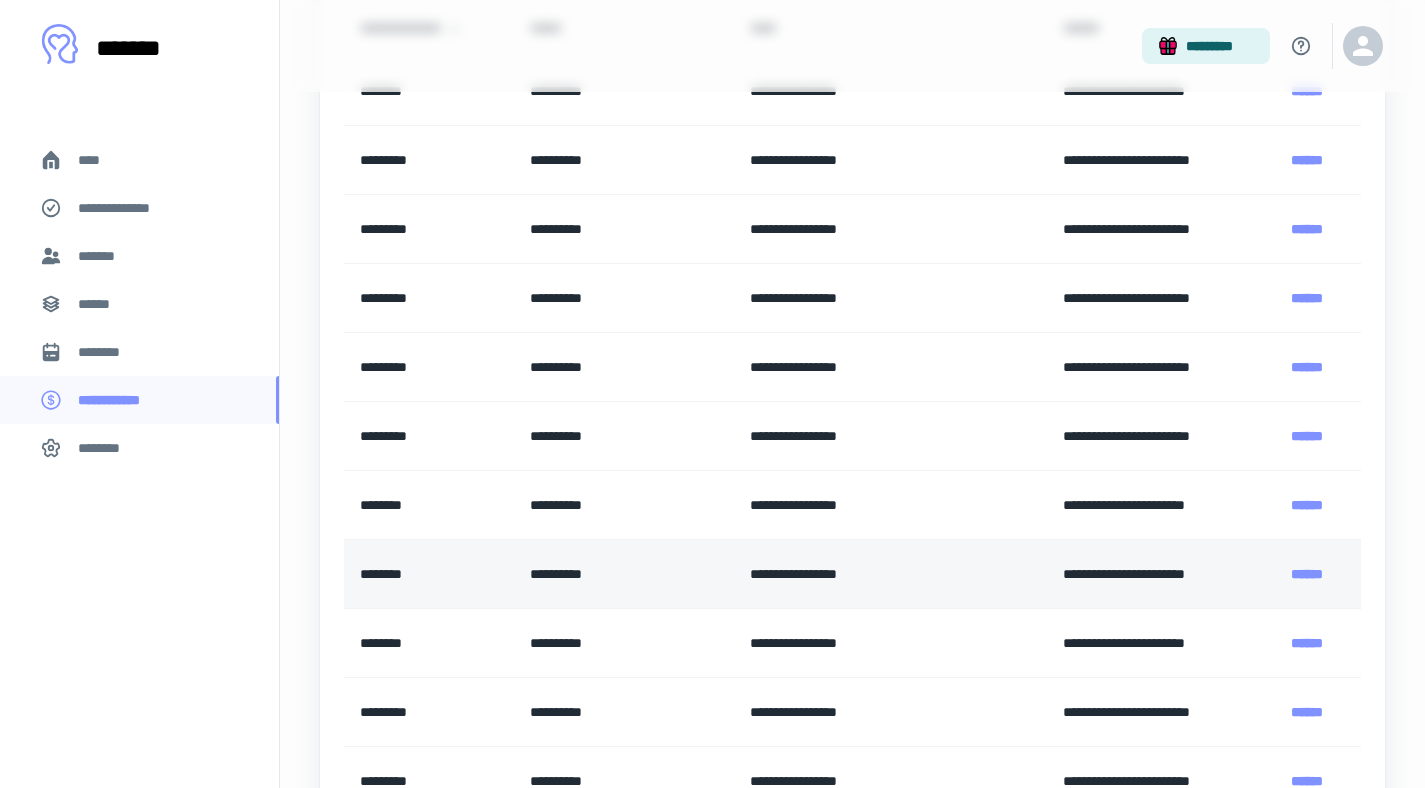 click on "********" at bounding box center [429, 574] 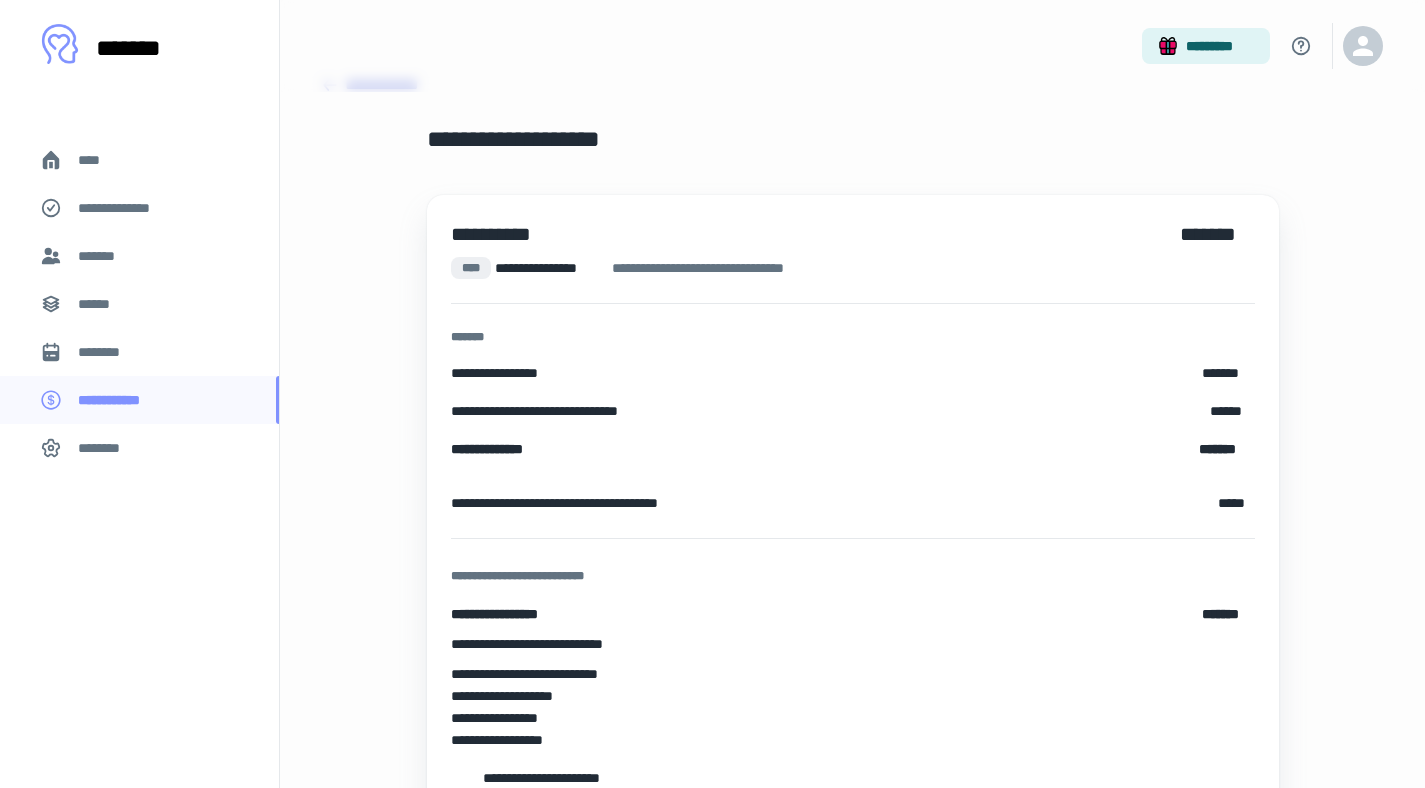 scroll, scrollTop: 0, scrollLeft: 0, axis: both 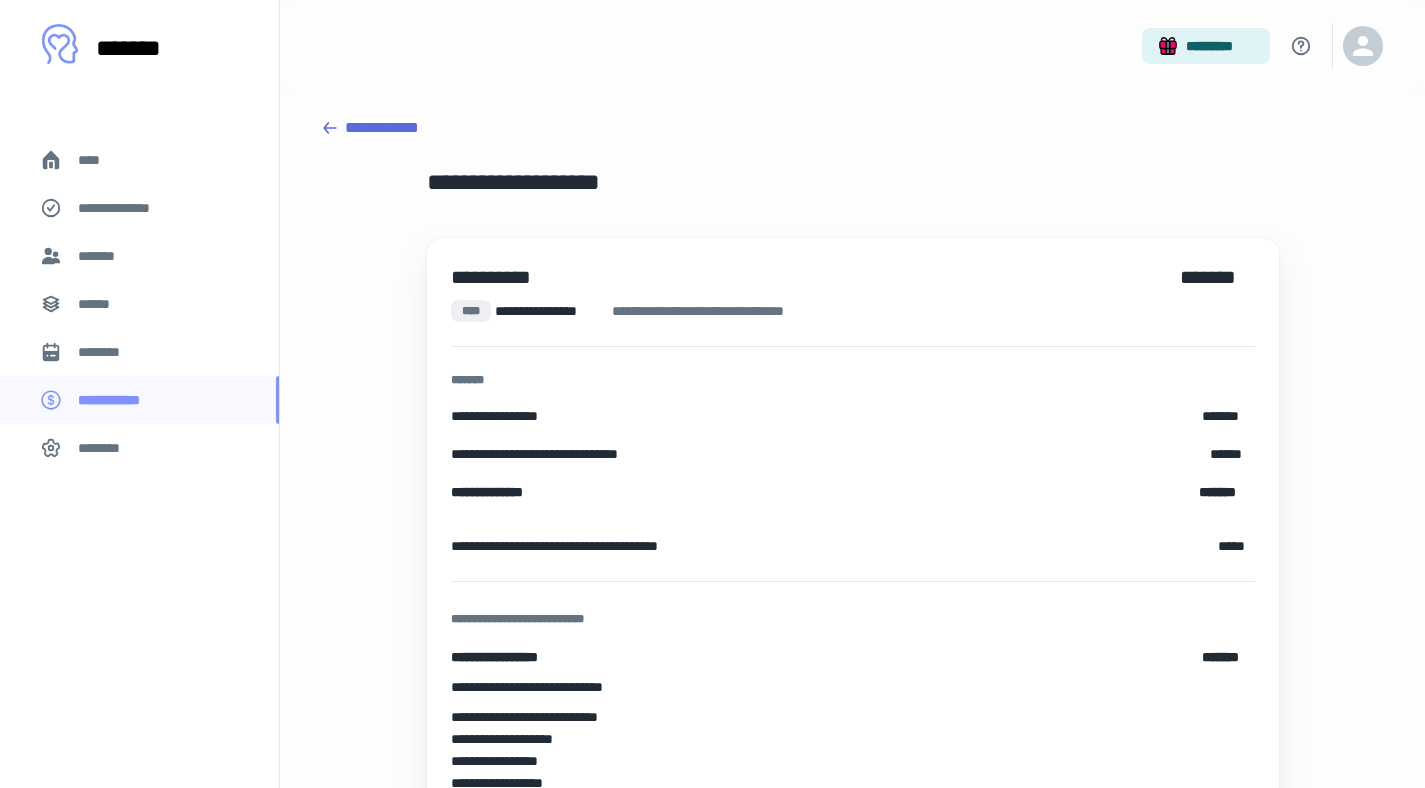 click 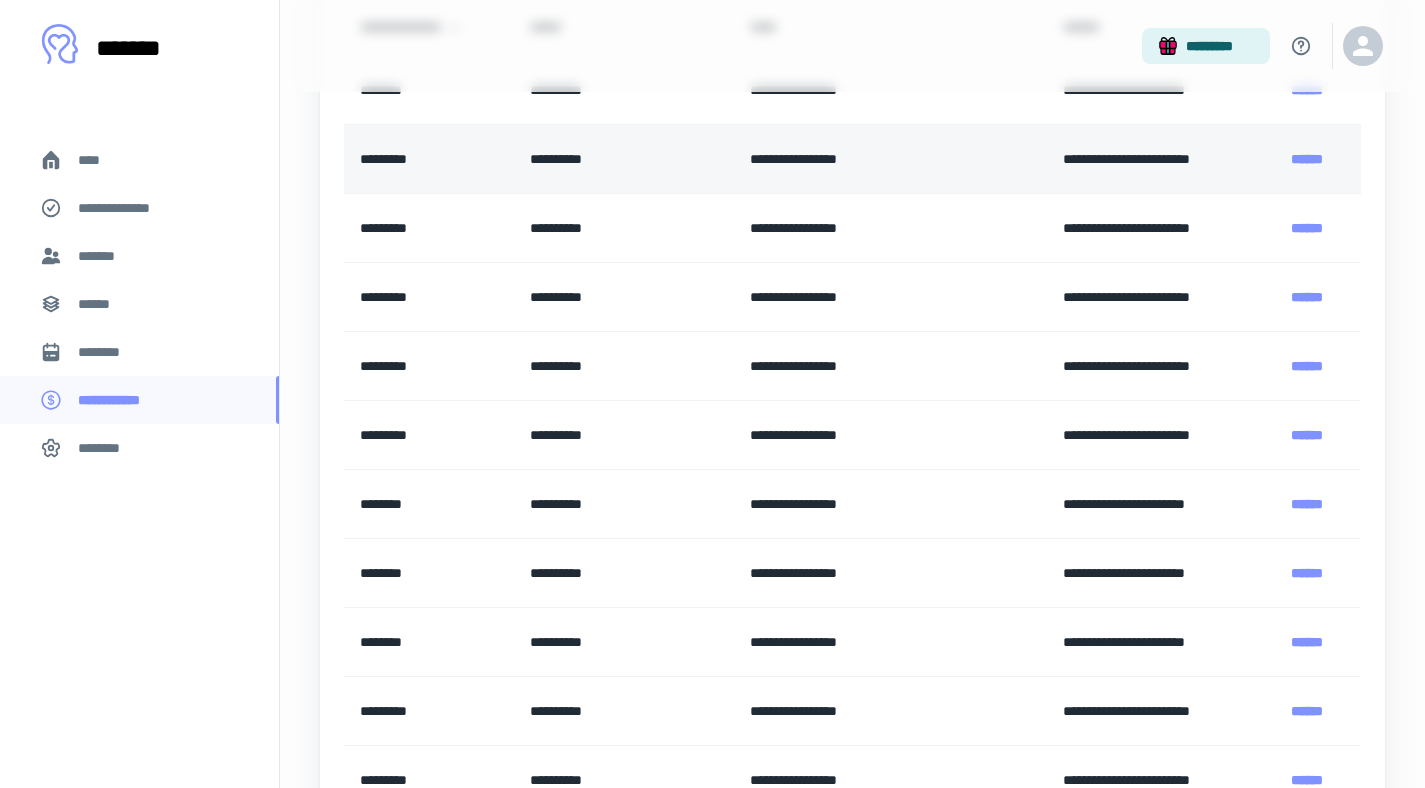 scroll, scrollTop: 315, scrollLeft: 0, axis: vertical 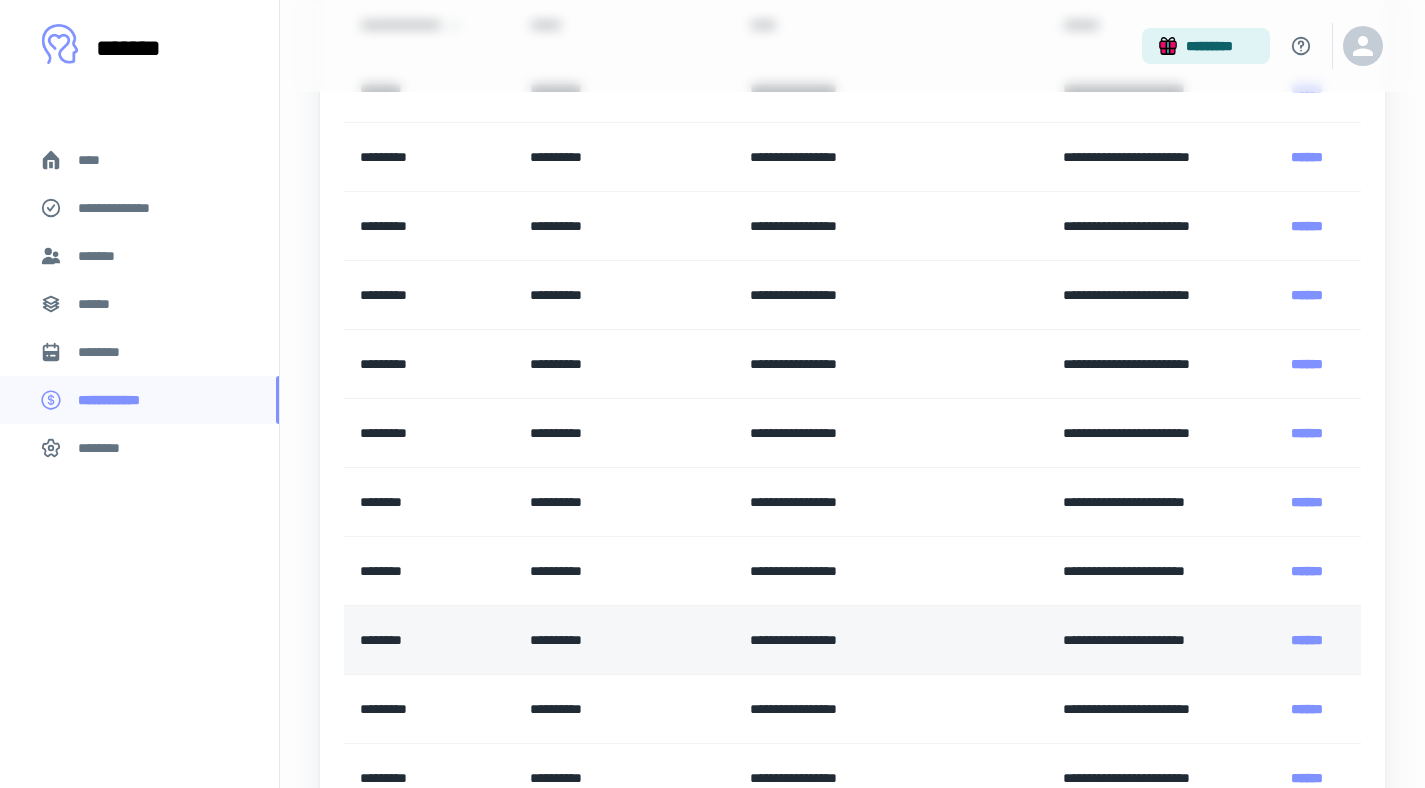 click on "********" at bounding box center [429, 640] 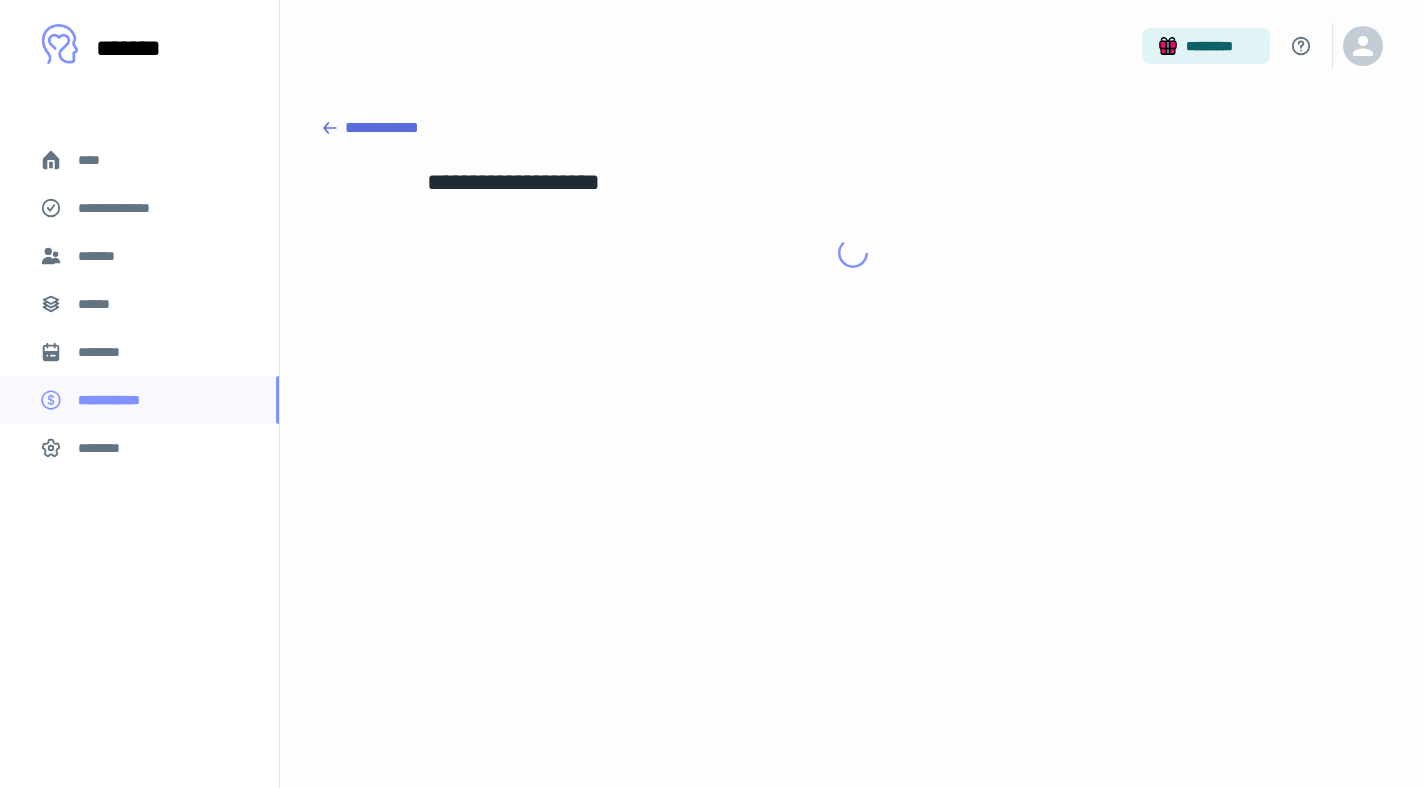 scroll, scrollTop: 0, scrollLeft: 0, axis: both 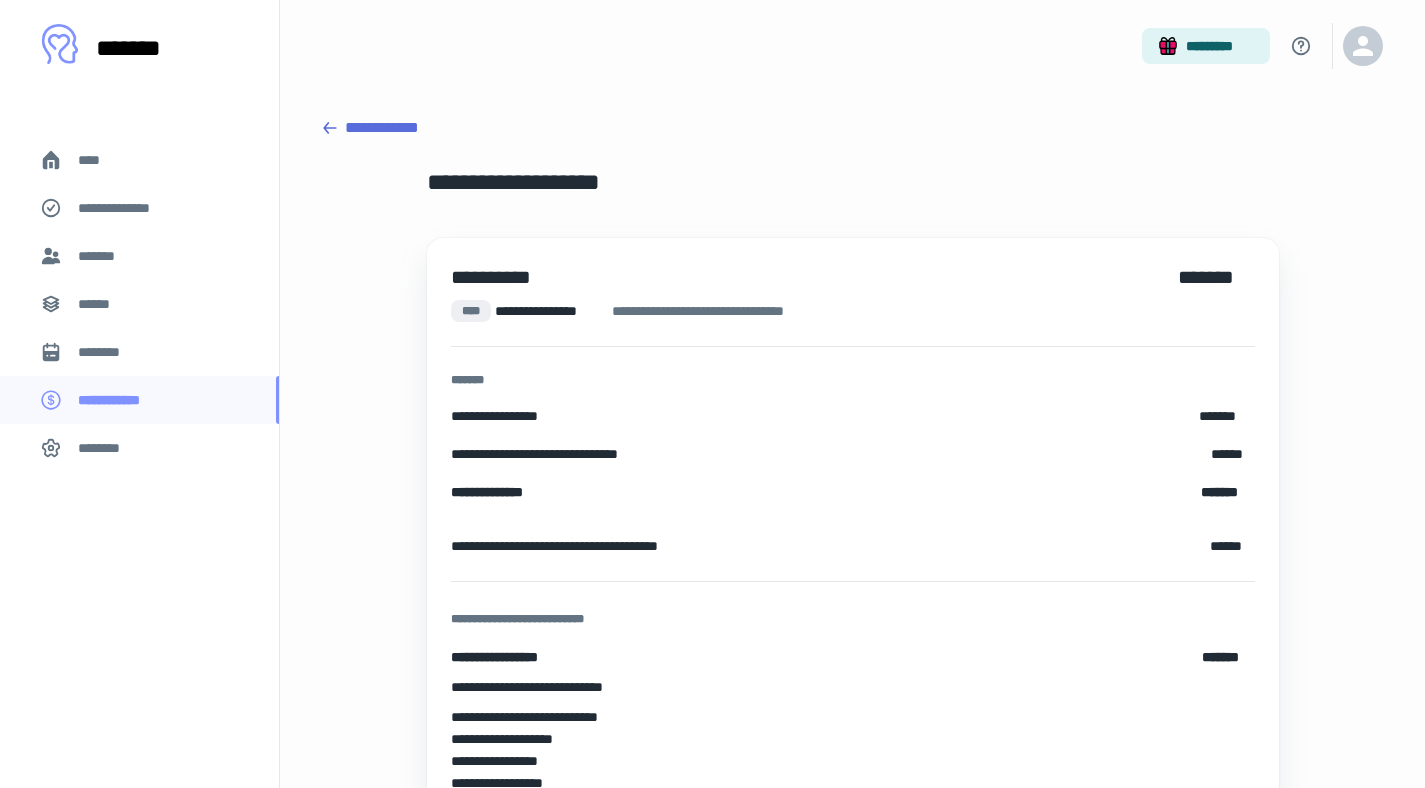 click 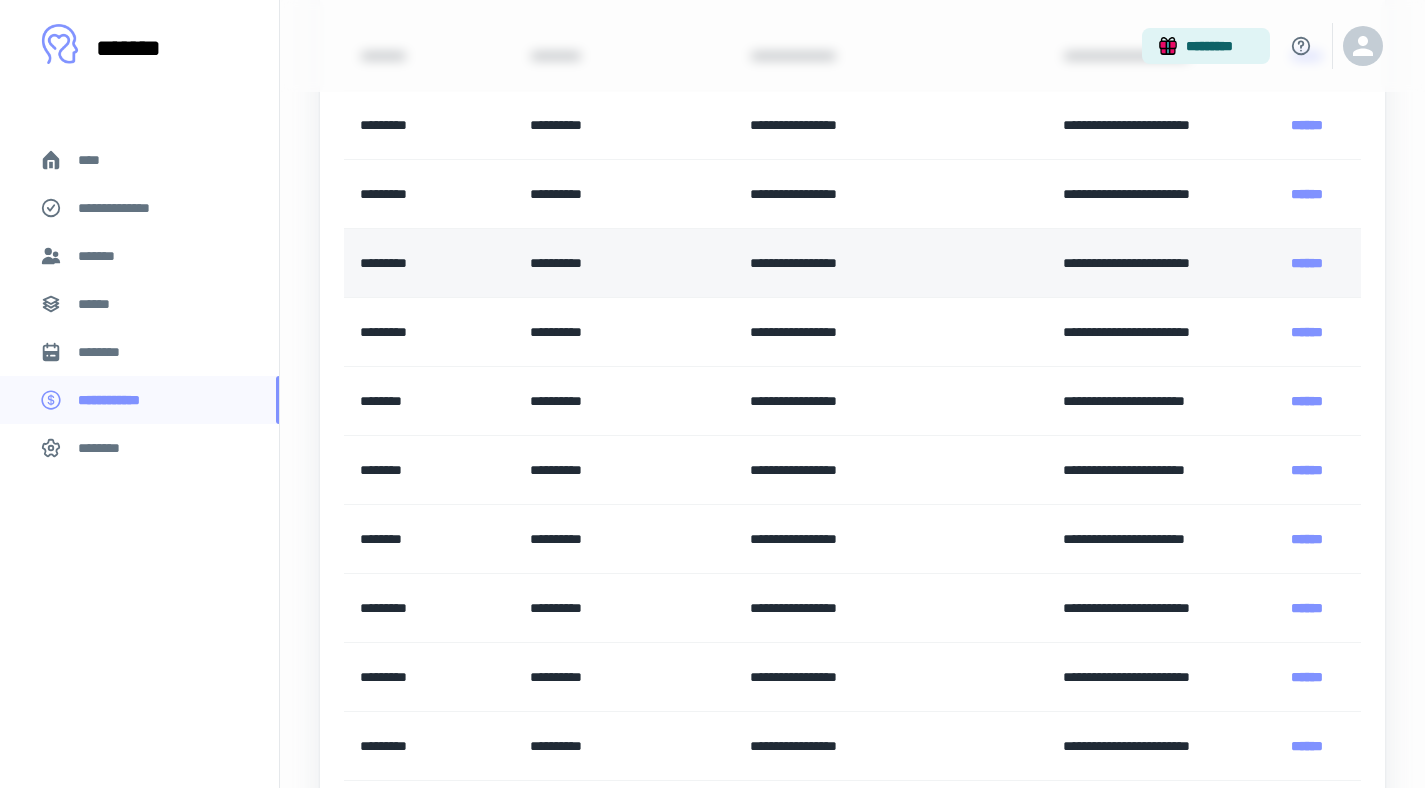 scroll, scrollTop: 412, scrollLeft: 0, axis: vertical 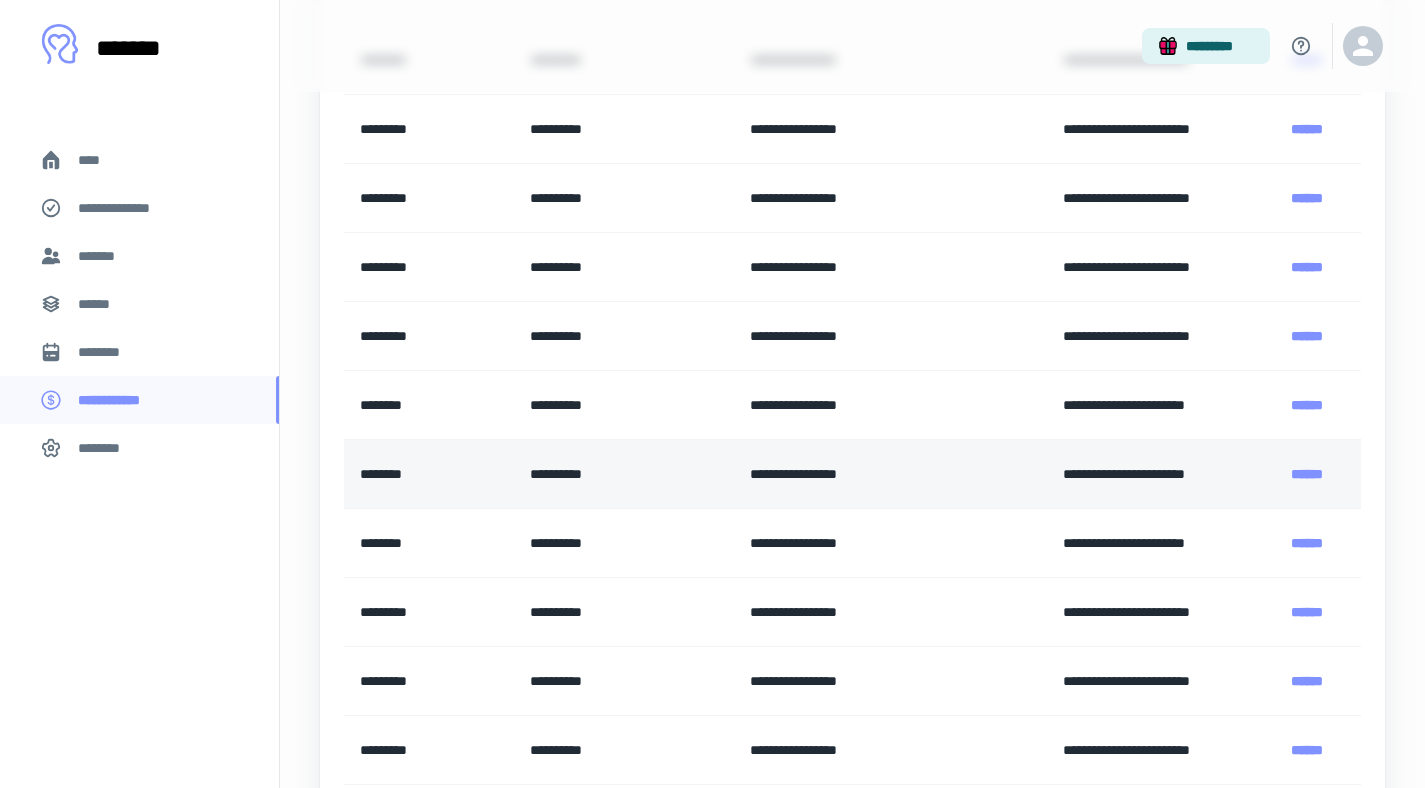 click on "********" at bounding box center [429, 474] 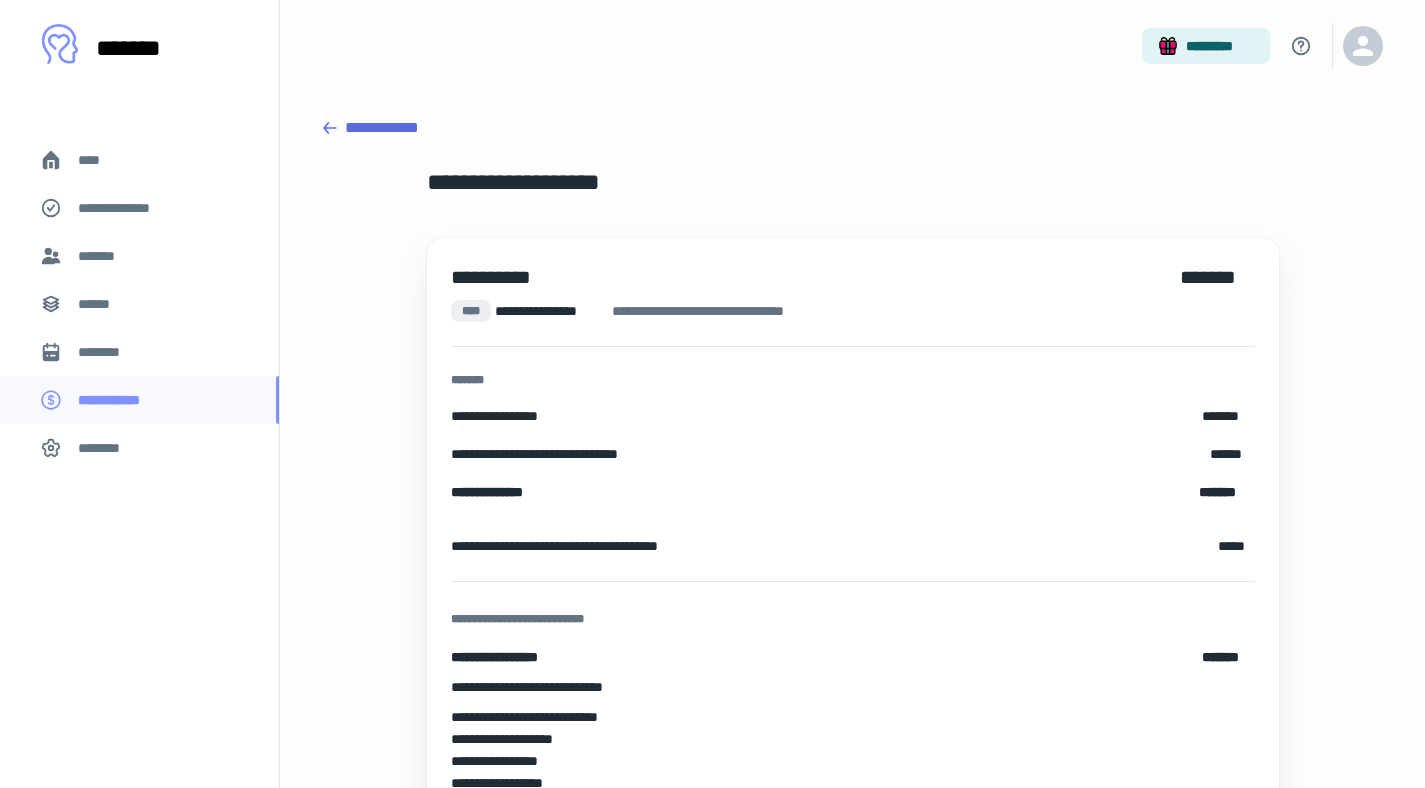 click 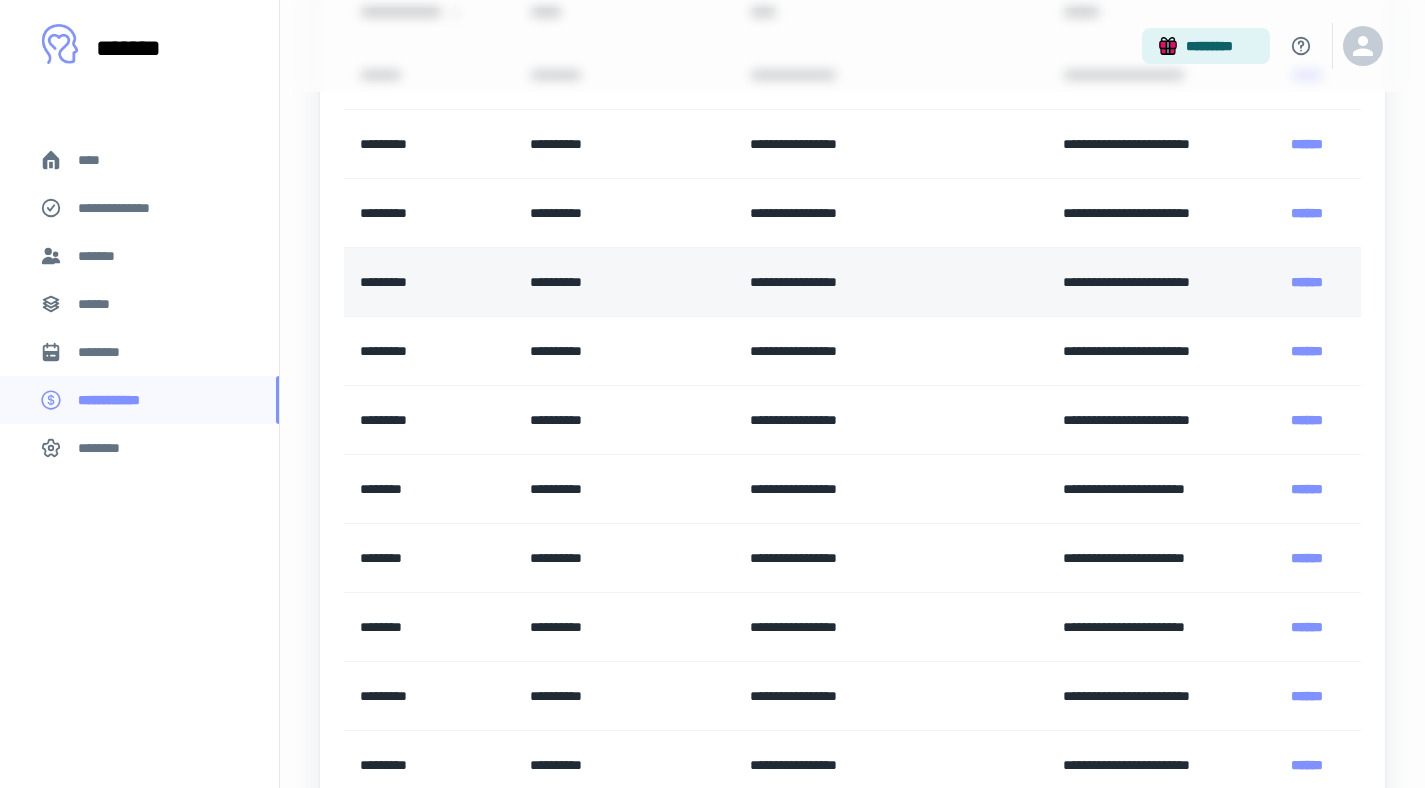 scroll, scrollTop: 334, scrollLeft: 0, axis: vertical 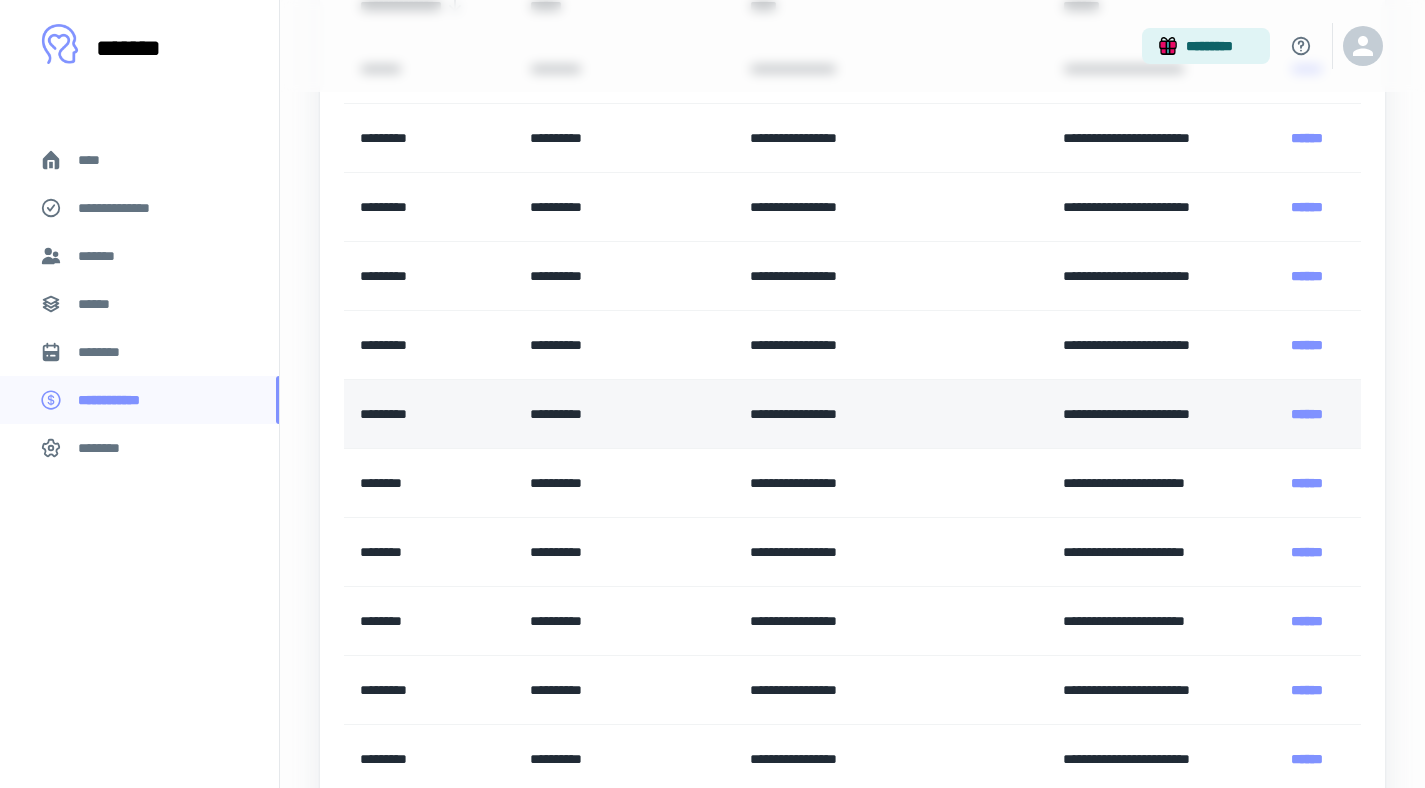 click on "*********" at bounding box center [429, 414] 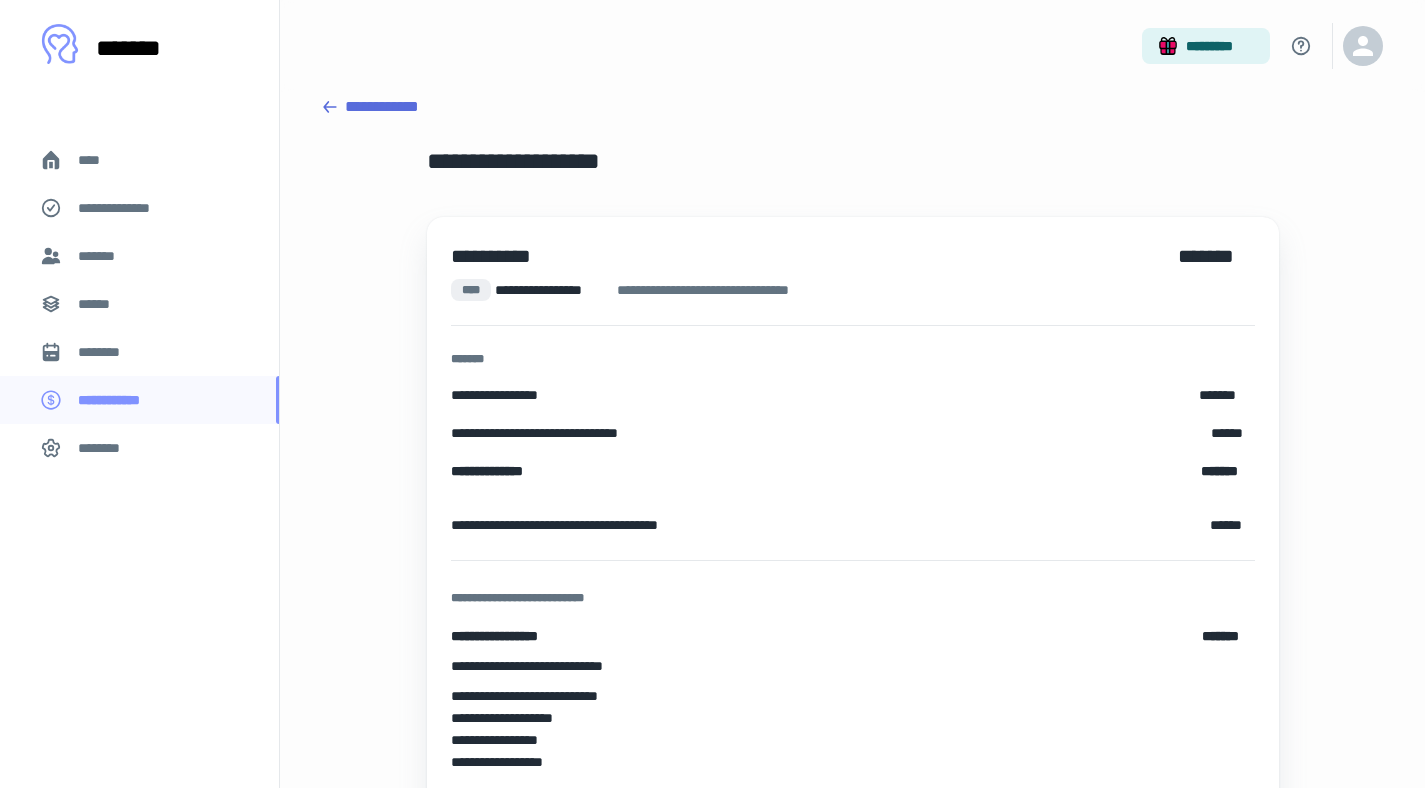 scroll, scrollTop: 0, scrollLeft: 0, axis: both 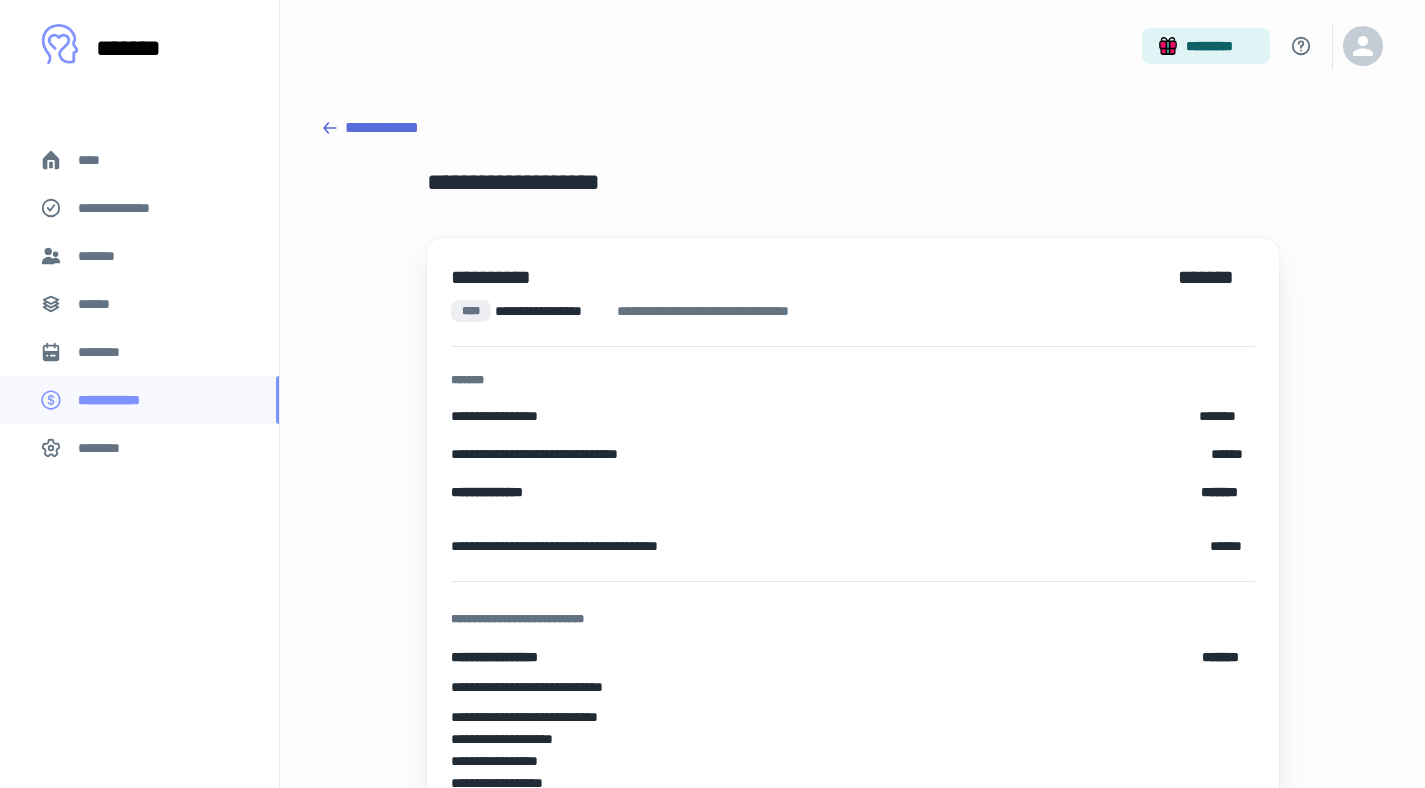 click 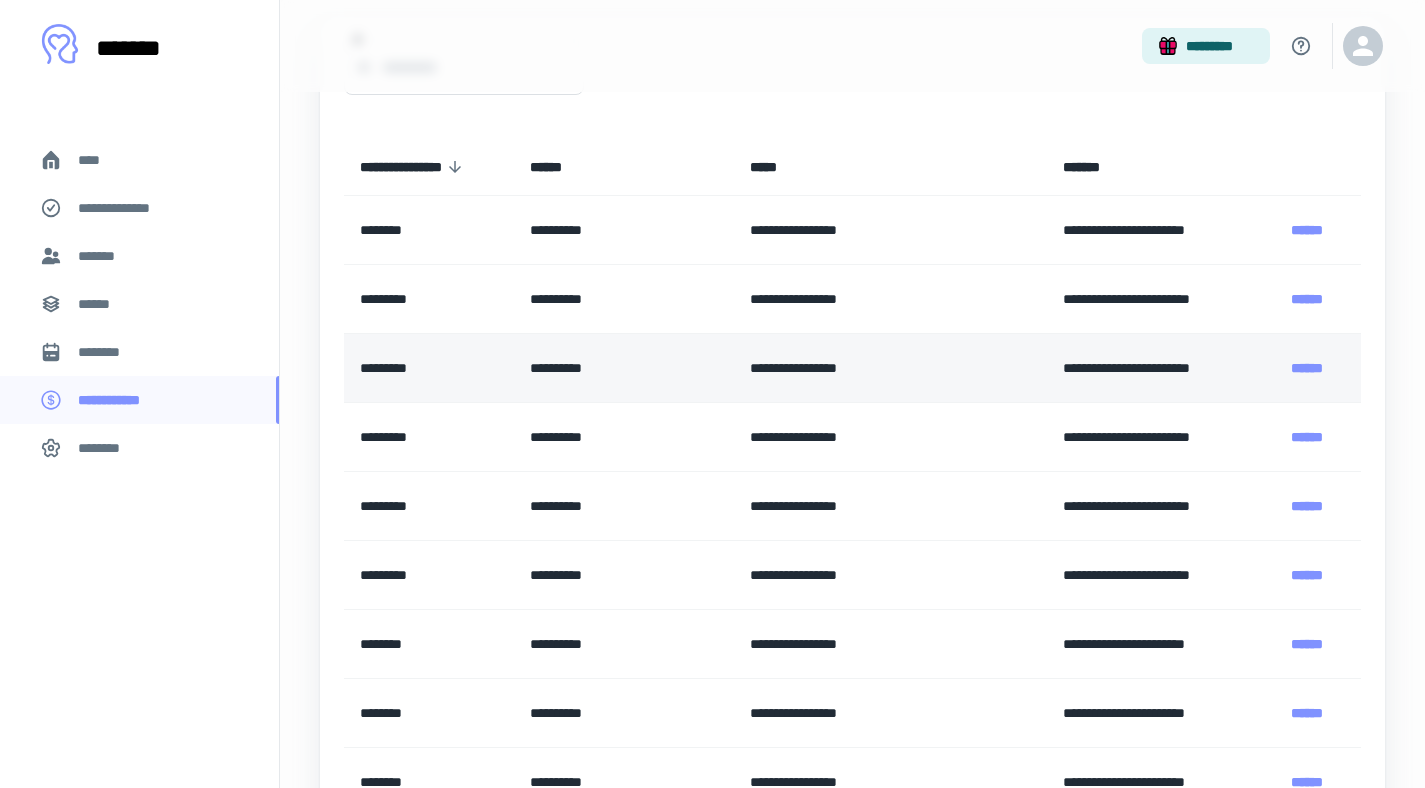 scroll, scrollTop: 174, scrollLeft: 0, axis: vertical 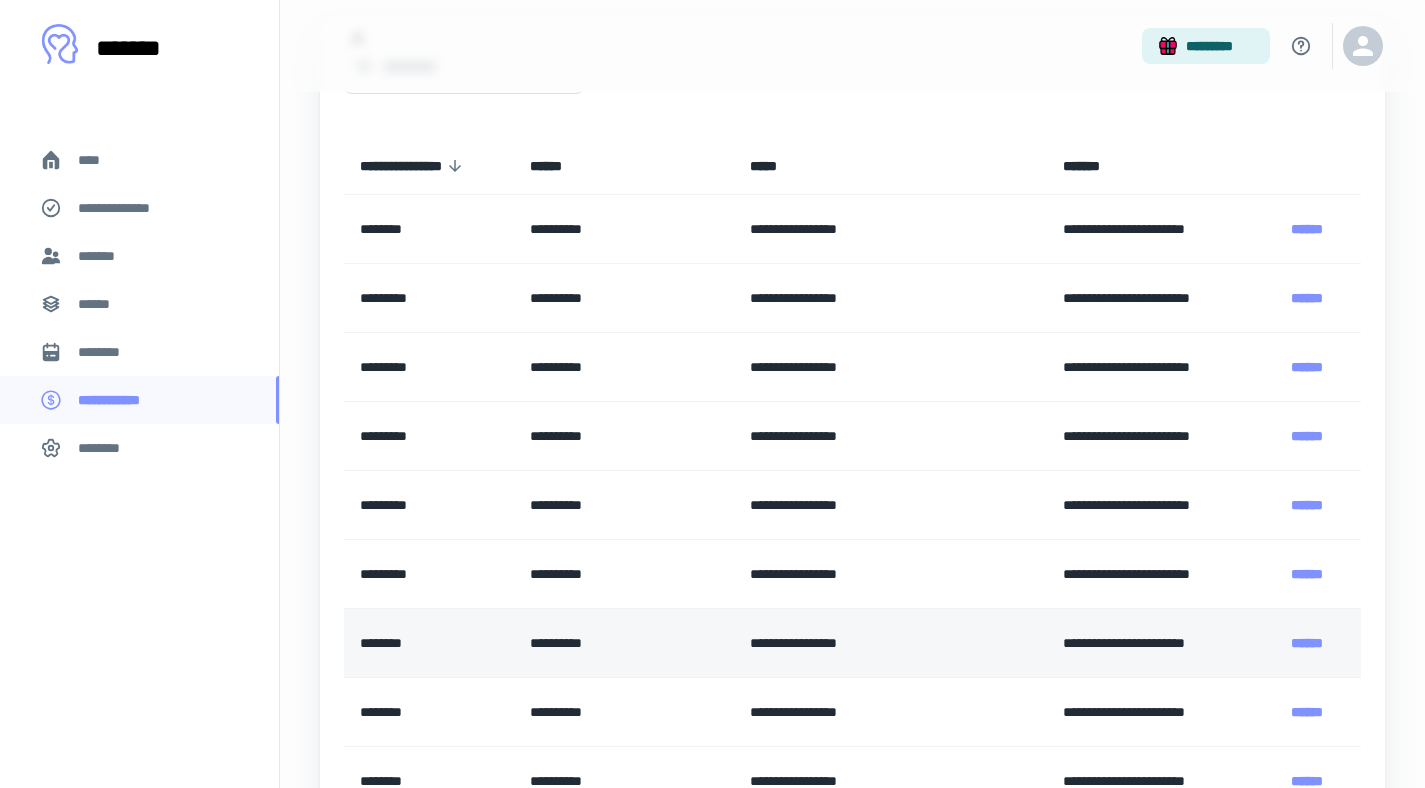 click on "********" at bounding box center [429, 643] 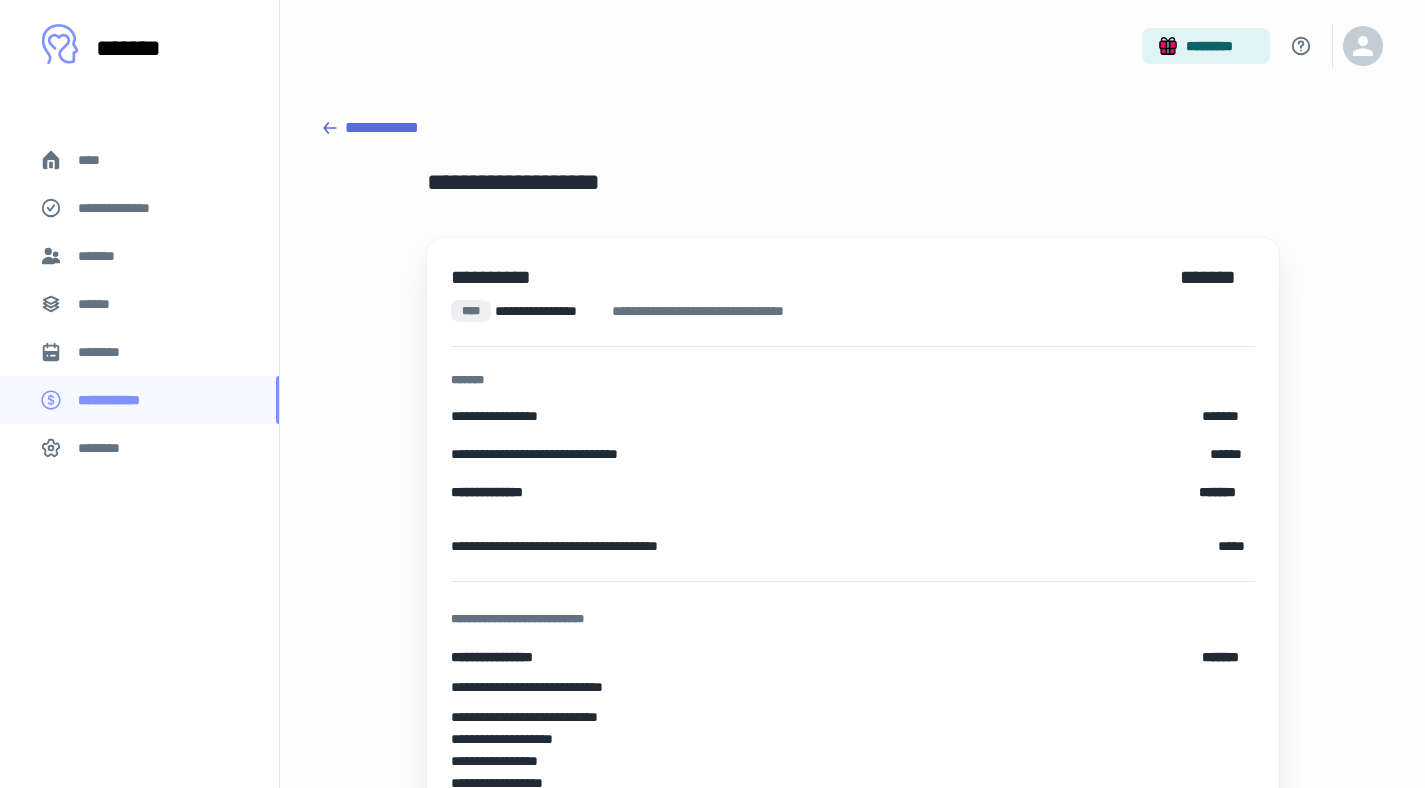 click on "**********" at bounding box center [852, 128] 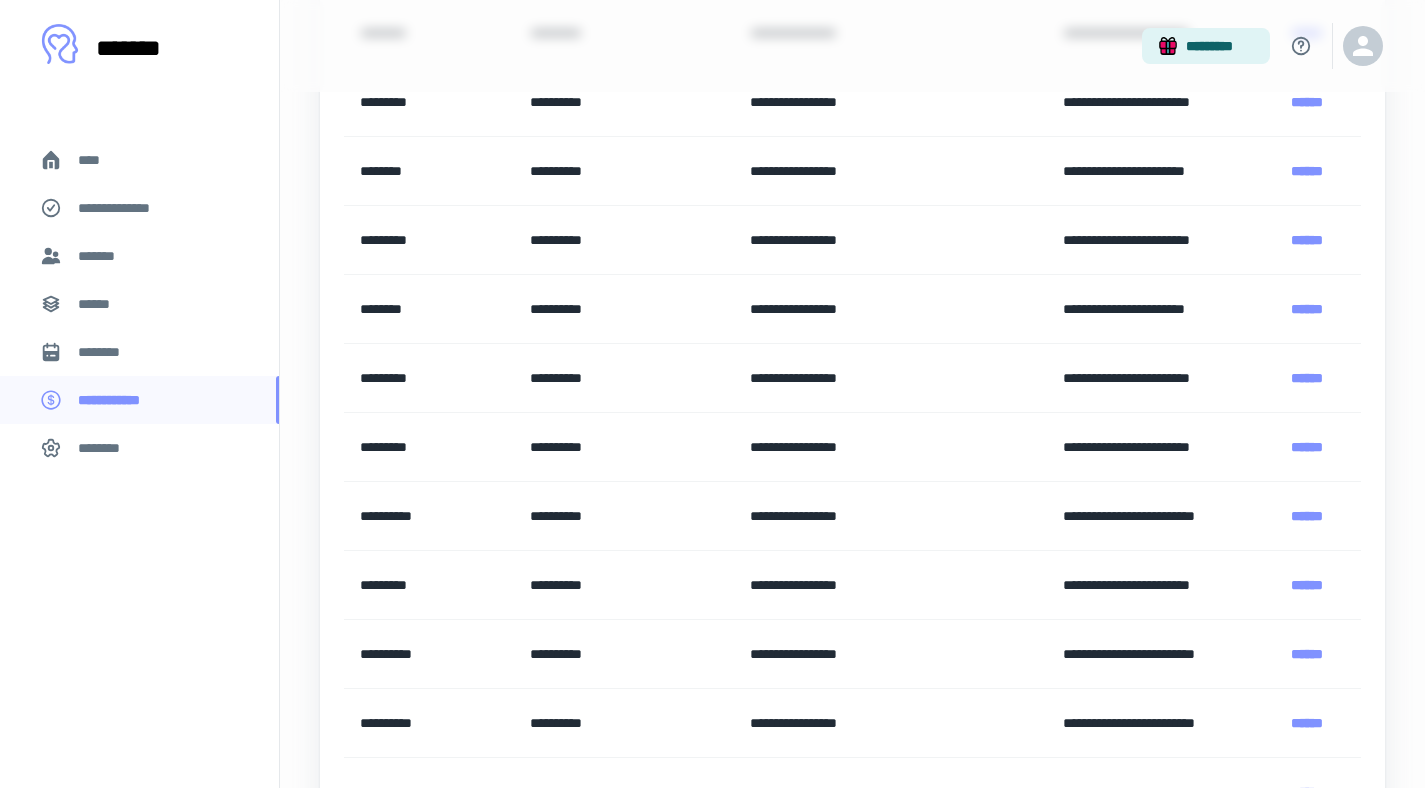 scroll, scrollTop: 1132, scrollLeft: 0, axis: vertical 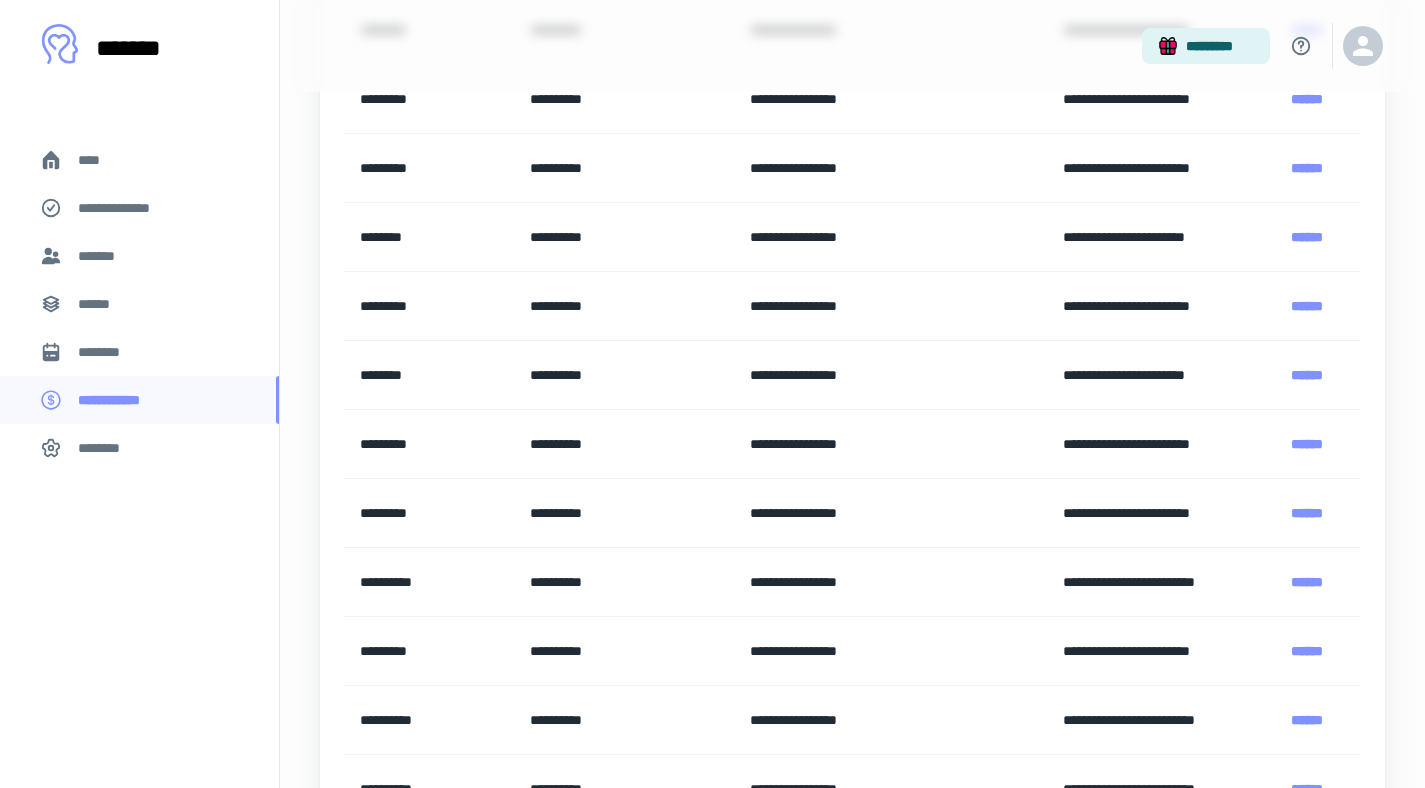 click on "********" at bounding box center (139, 448) 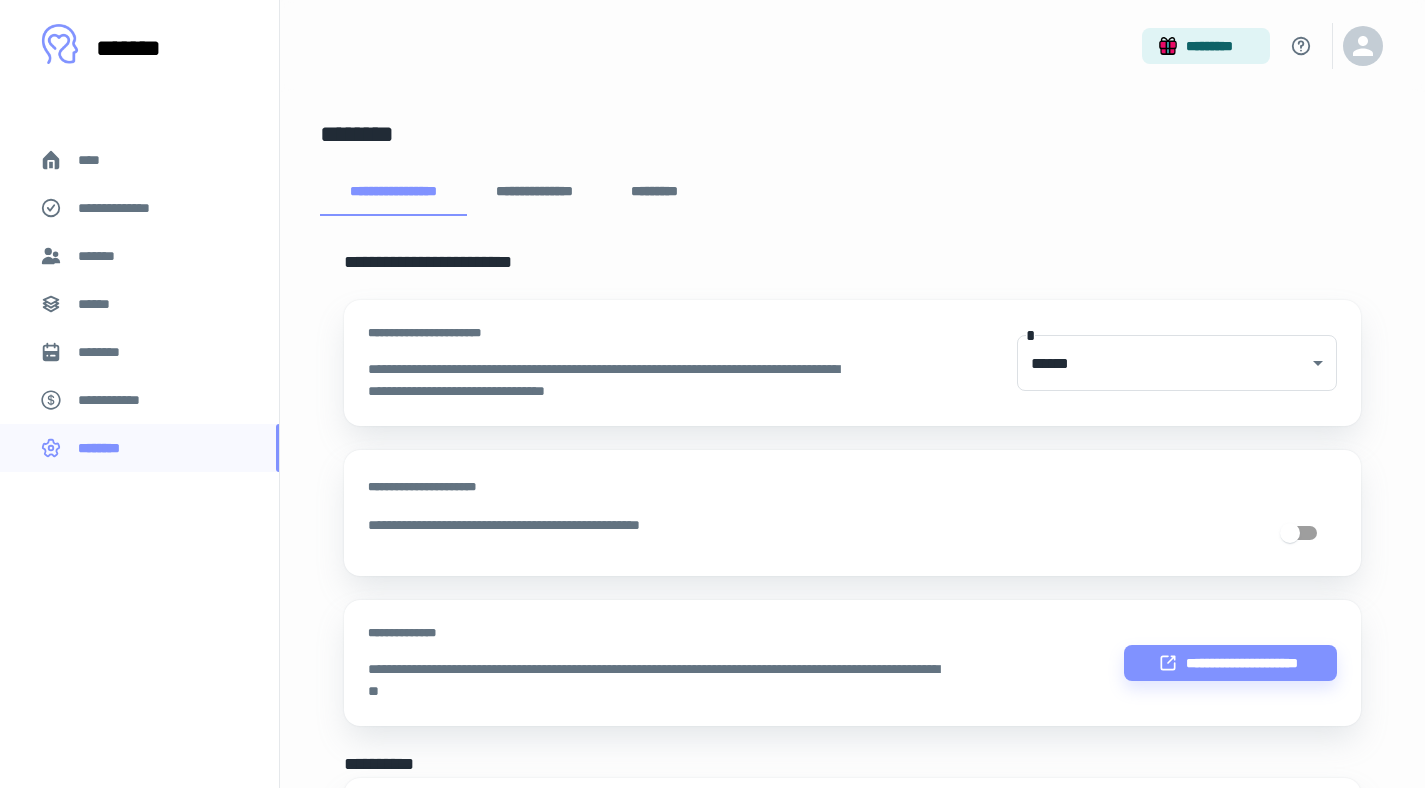 click on "*********" at bounding box center [655, 192] 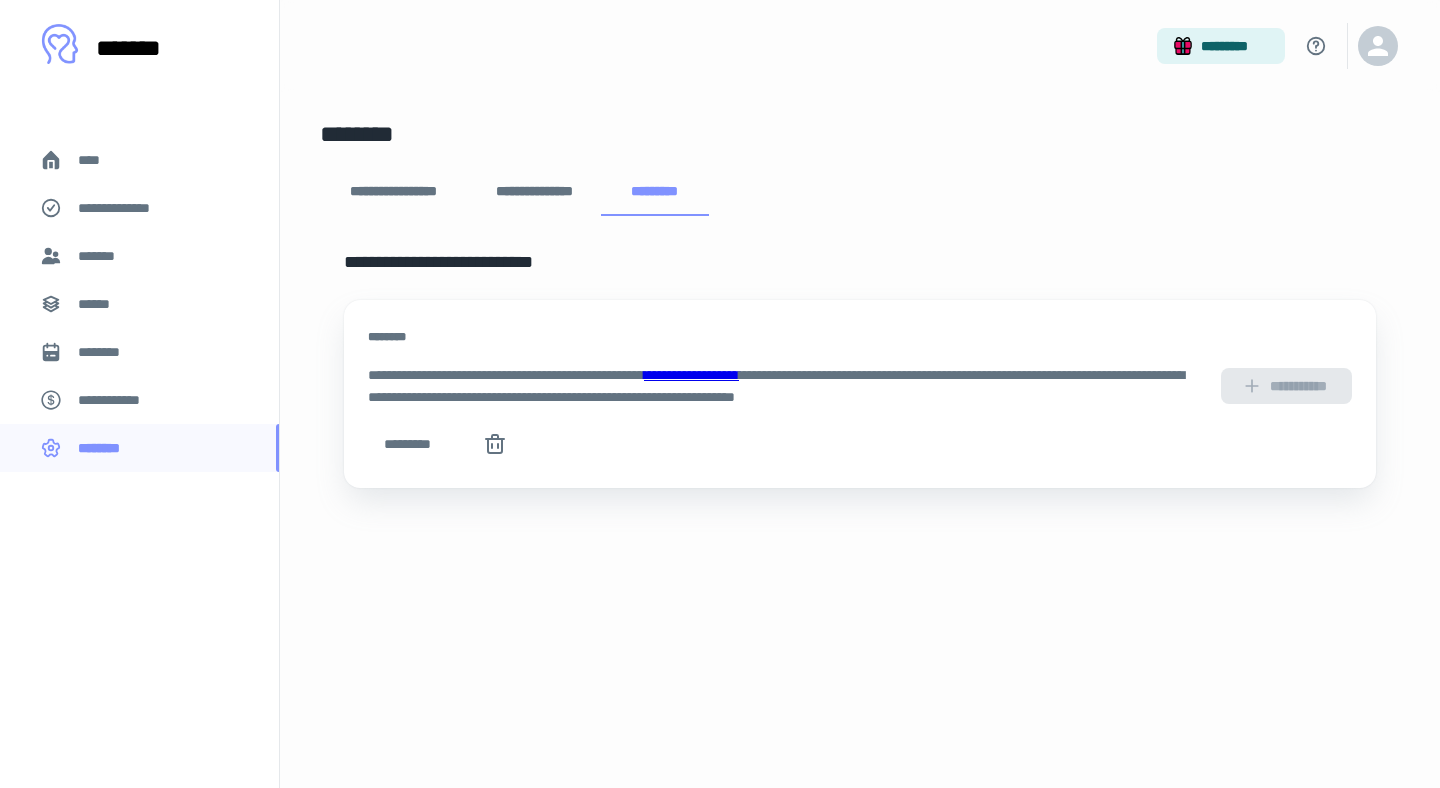 click on "*********" at bounding box center [655, 192] 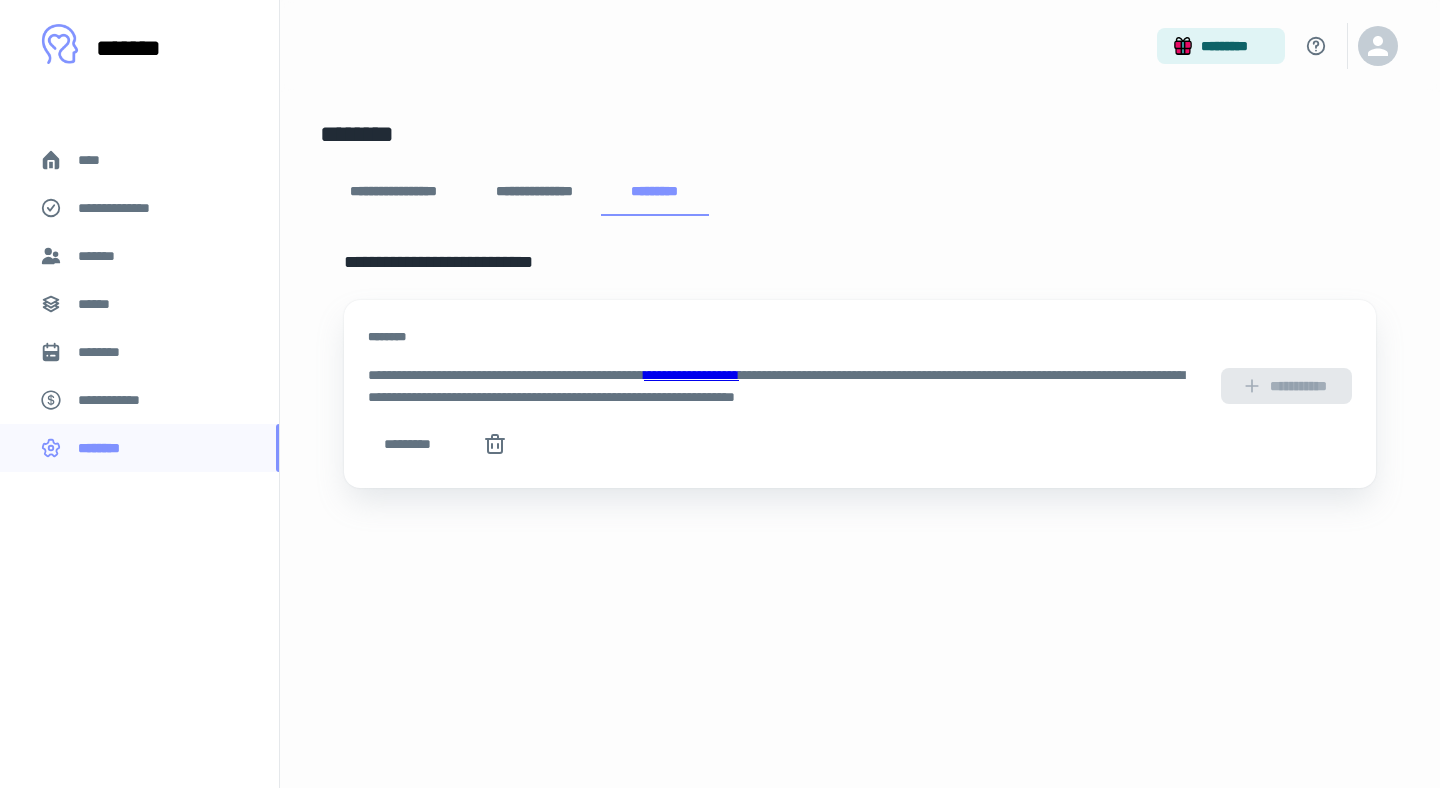 click on "**********" at bounding box center [534, 192] 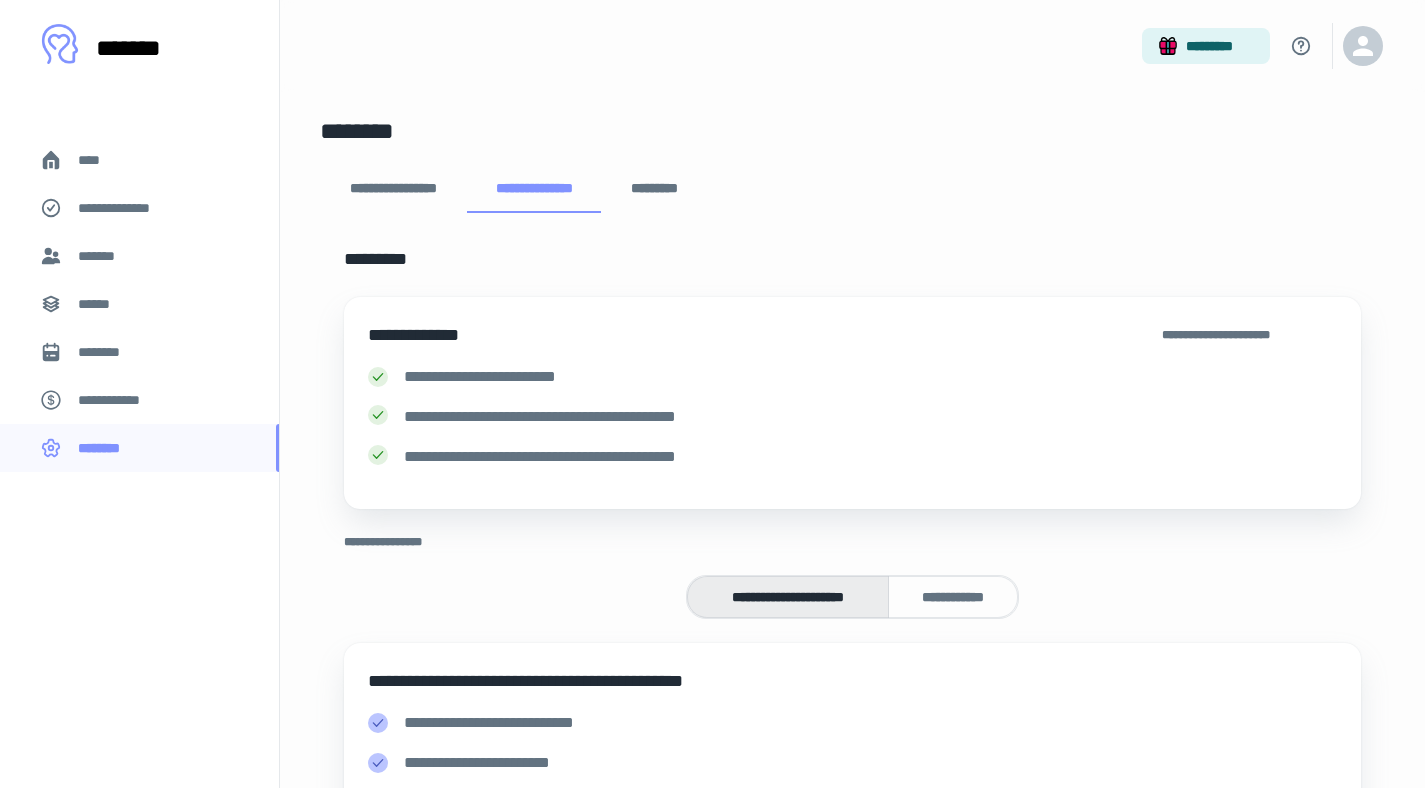 scroll, scrollTop: 0, scrollLeft: 0, axis: both 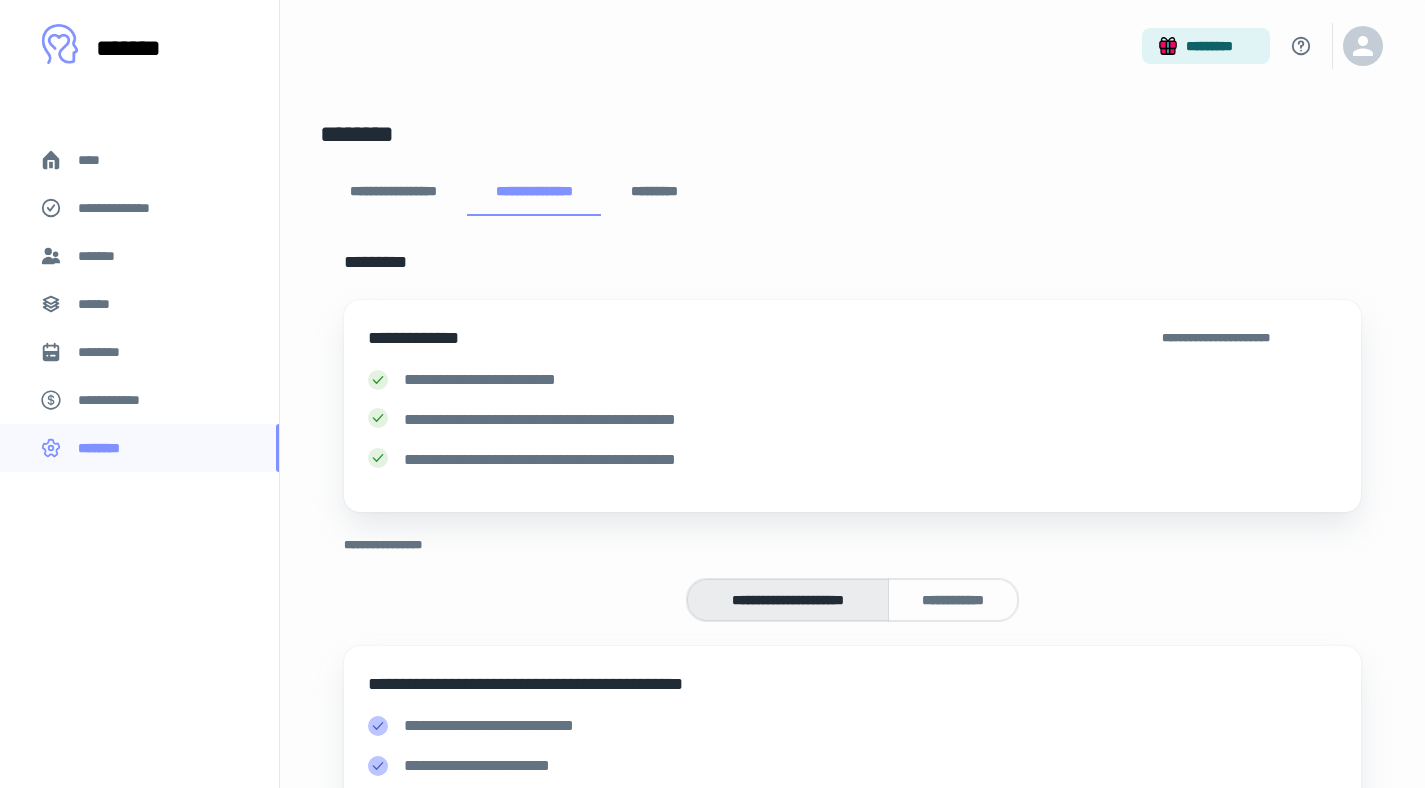 click on "**********" at bounding box center [393, 192] 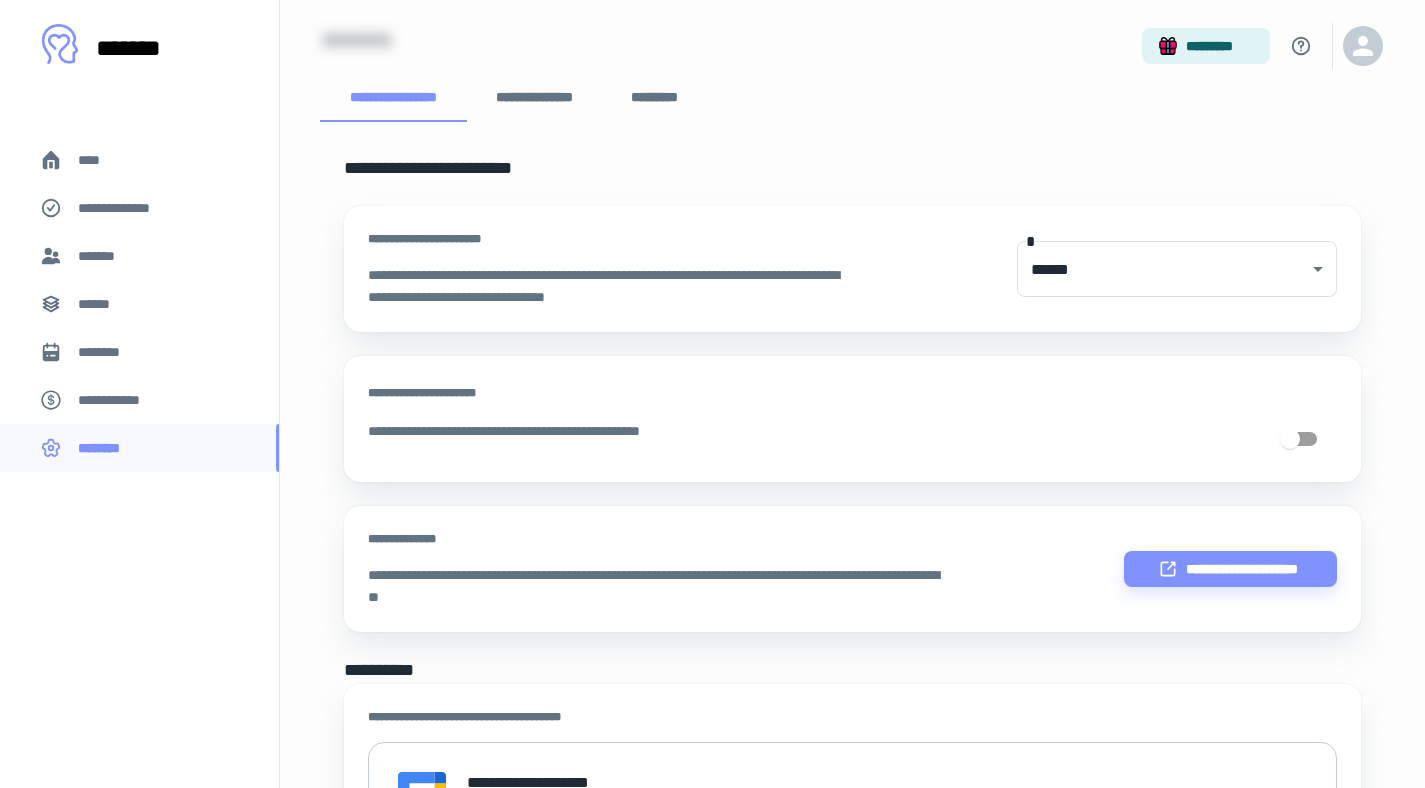 scroll, scrollTop: 0, scrollLeft: 0, axis: both 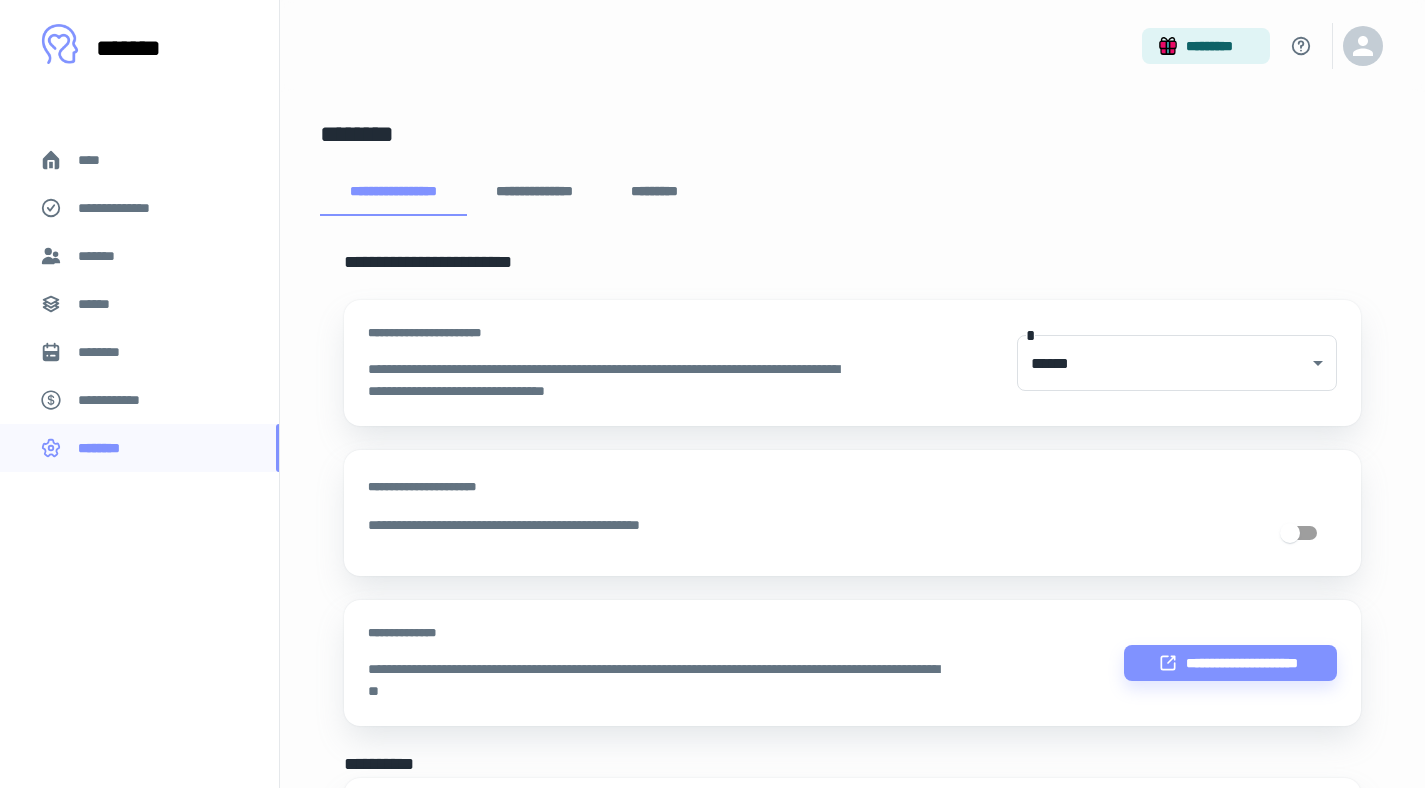 click on "**********" at bounding box center [139, 400] 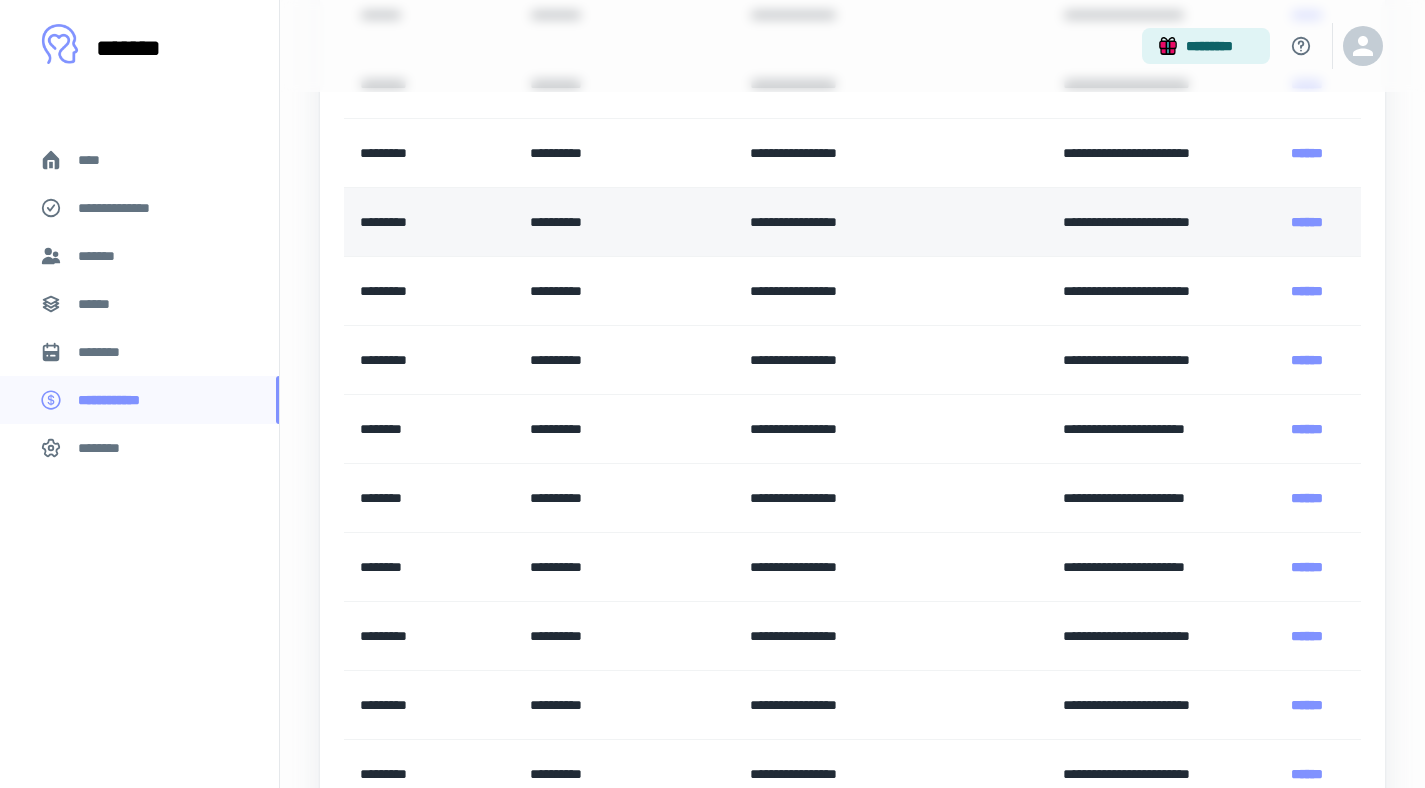 scroll, scrollTop: 373, scrollLeft: 0, axis: vertical 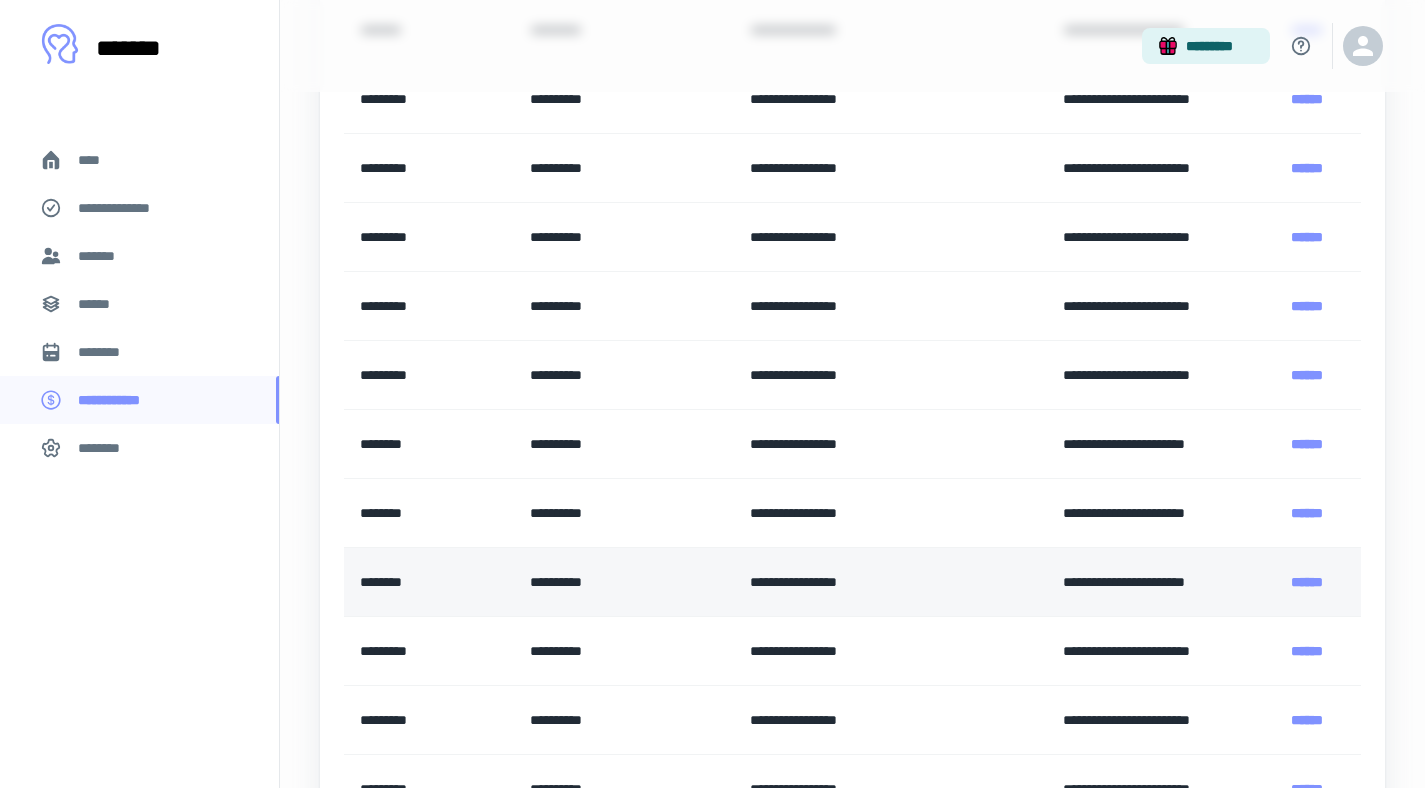 click on "********" at bounding box center [429, 582] 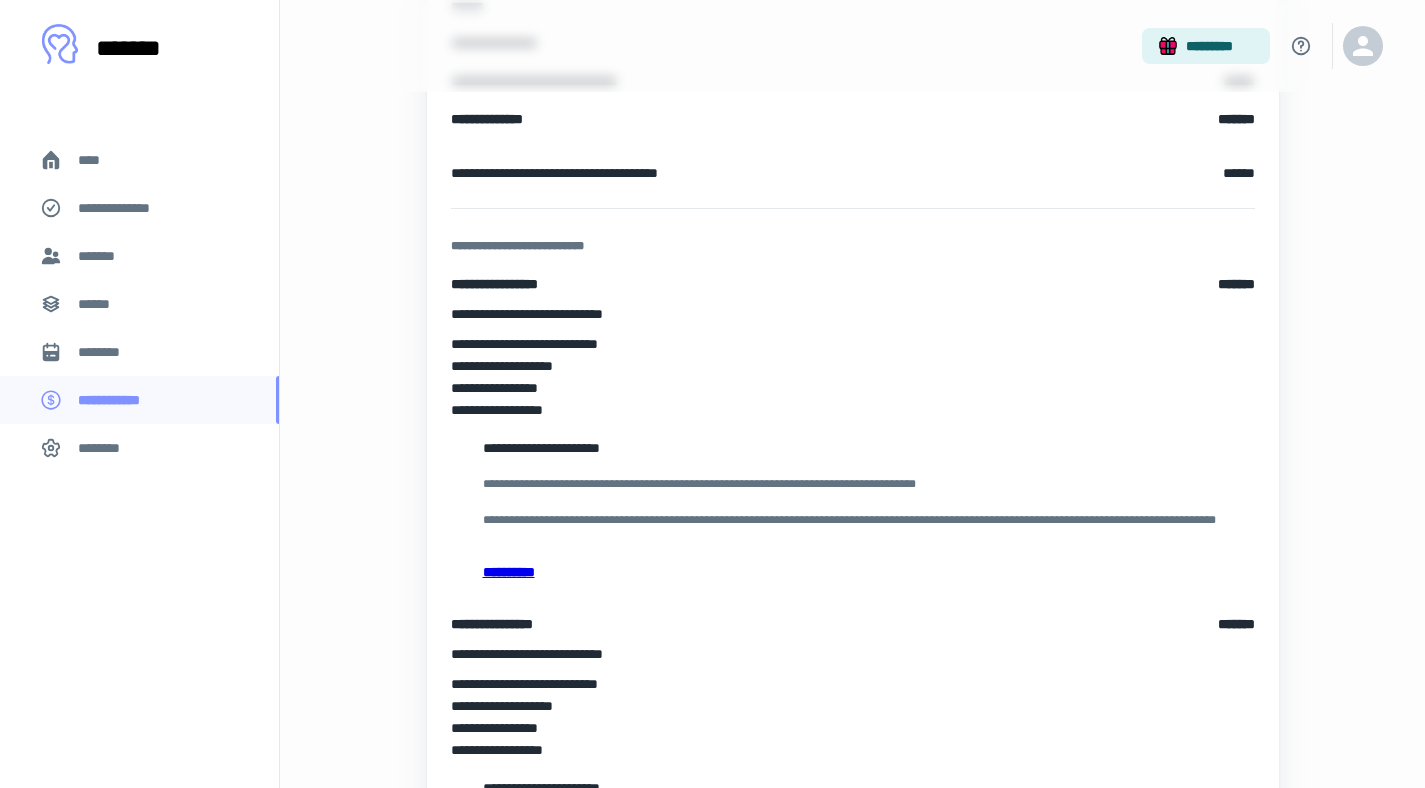 scroll, scrollTop: 0, scrollLeft: 0, axis: both 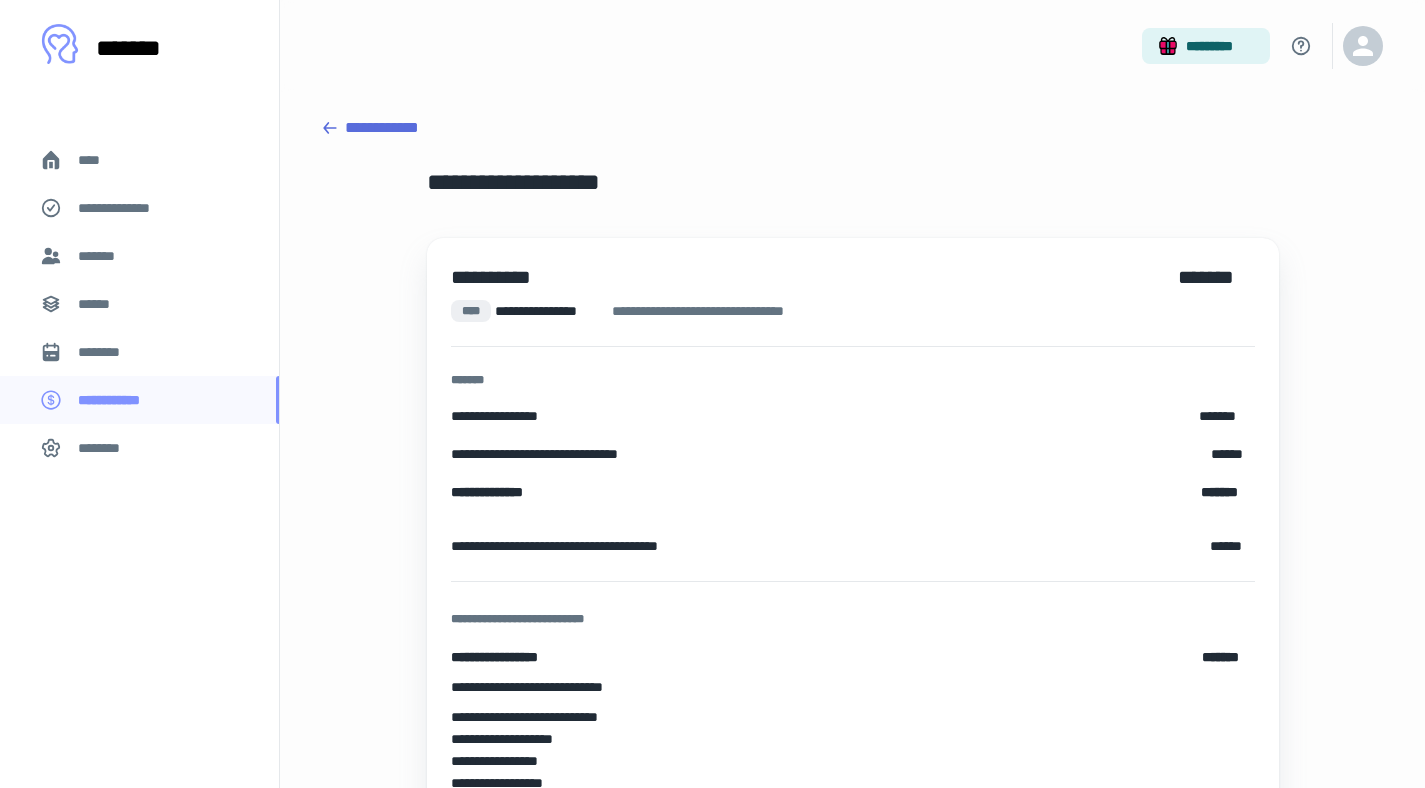 click 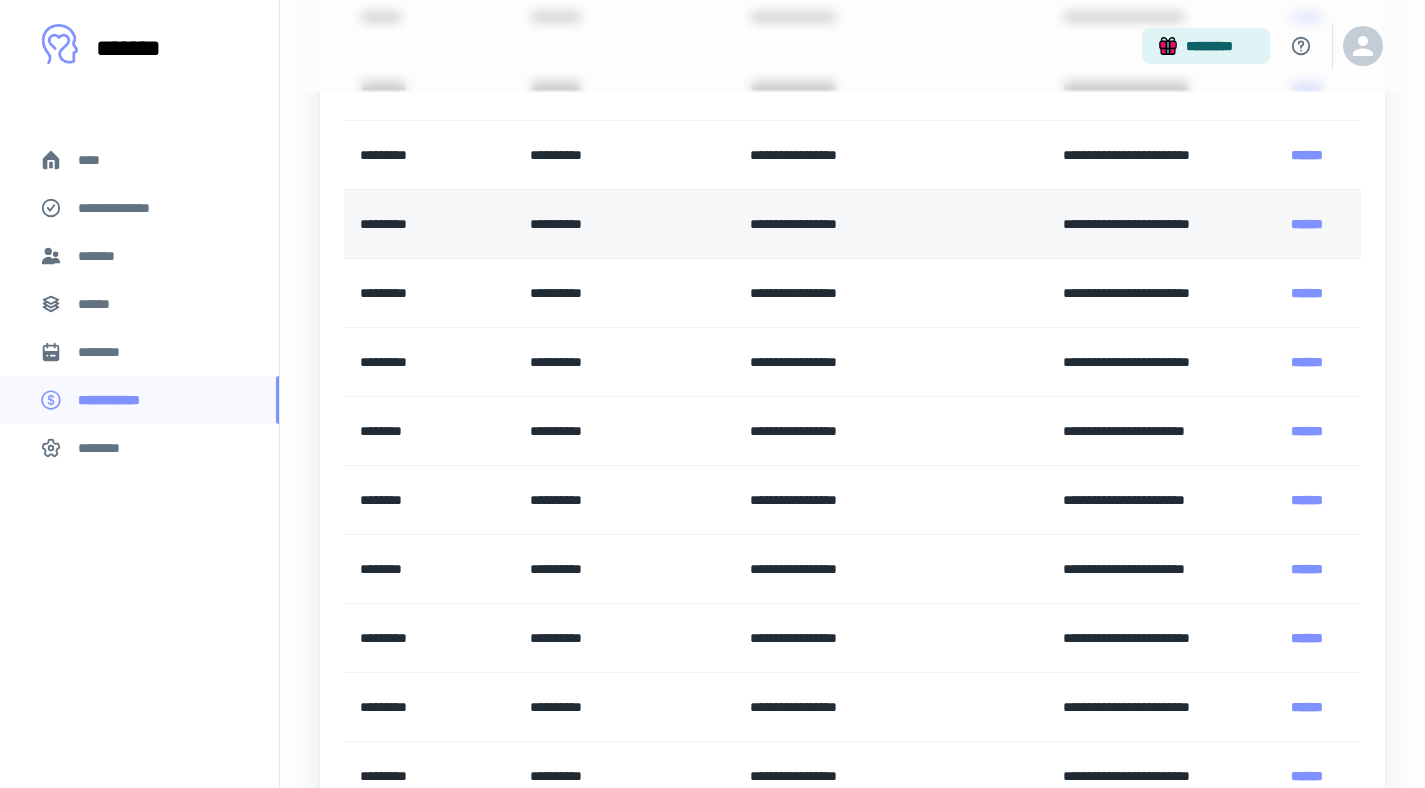 scroll, scrollTop: 428, scrollLeft: 0, axis: vertical 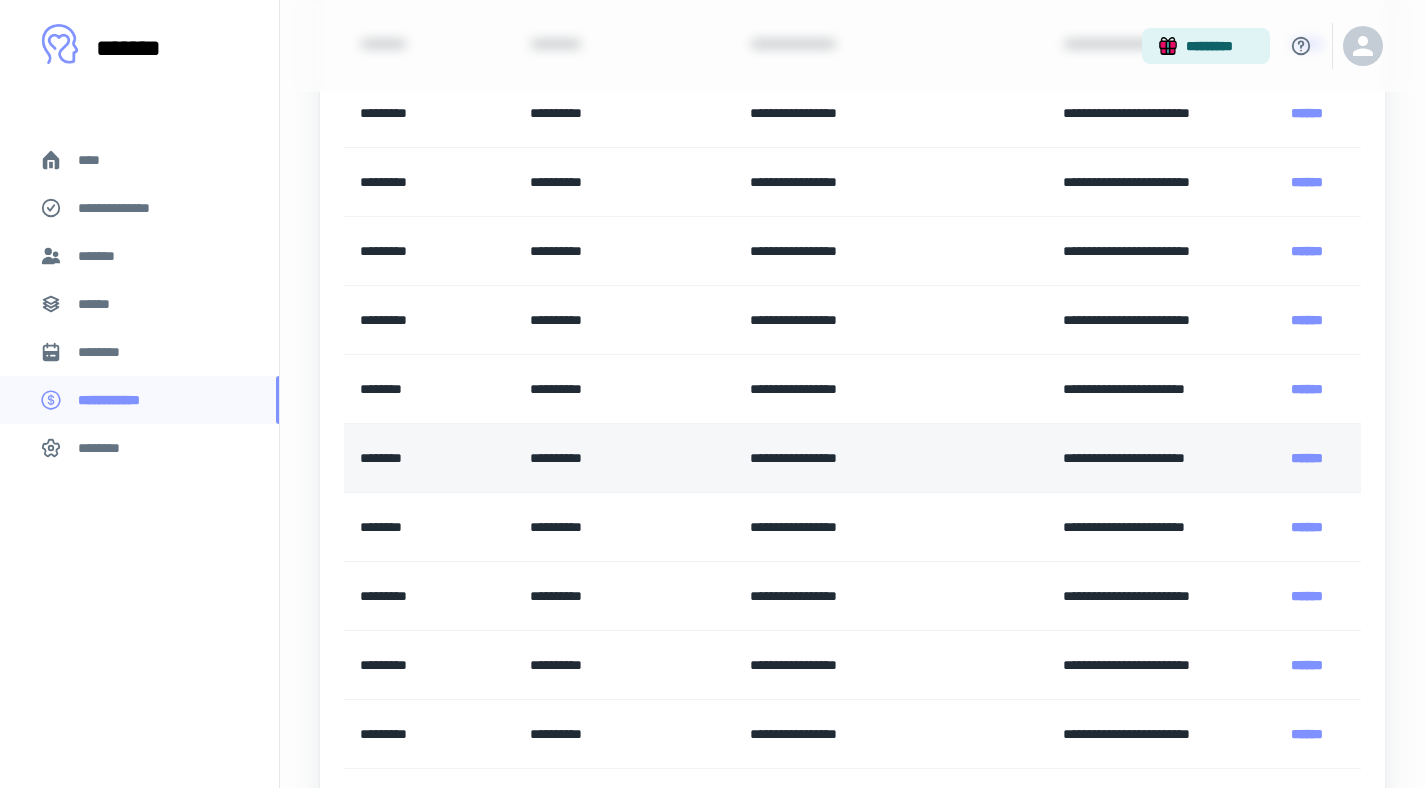 click on "********" at bounding box center (429, 458) 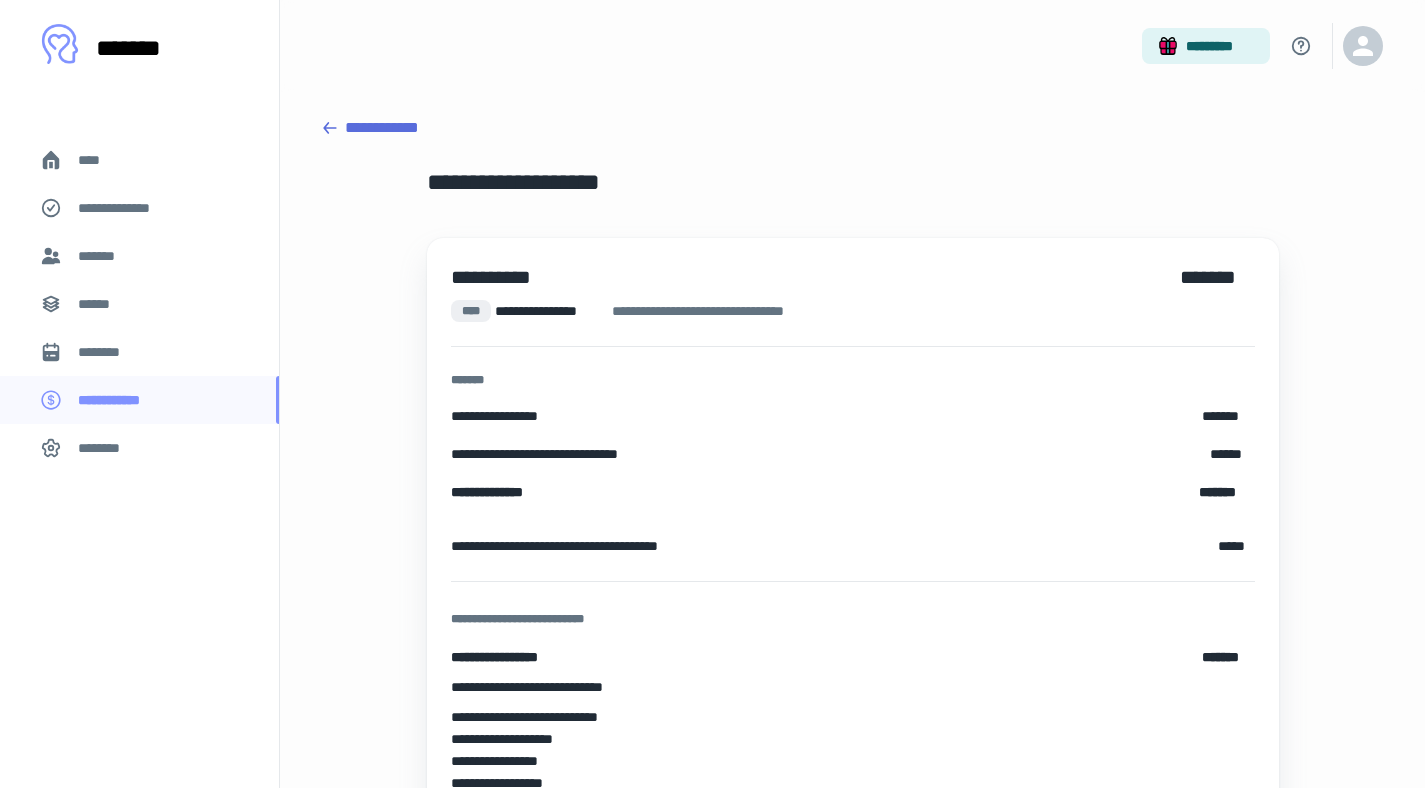 click 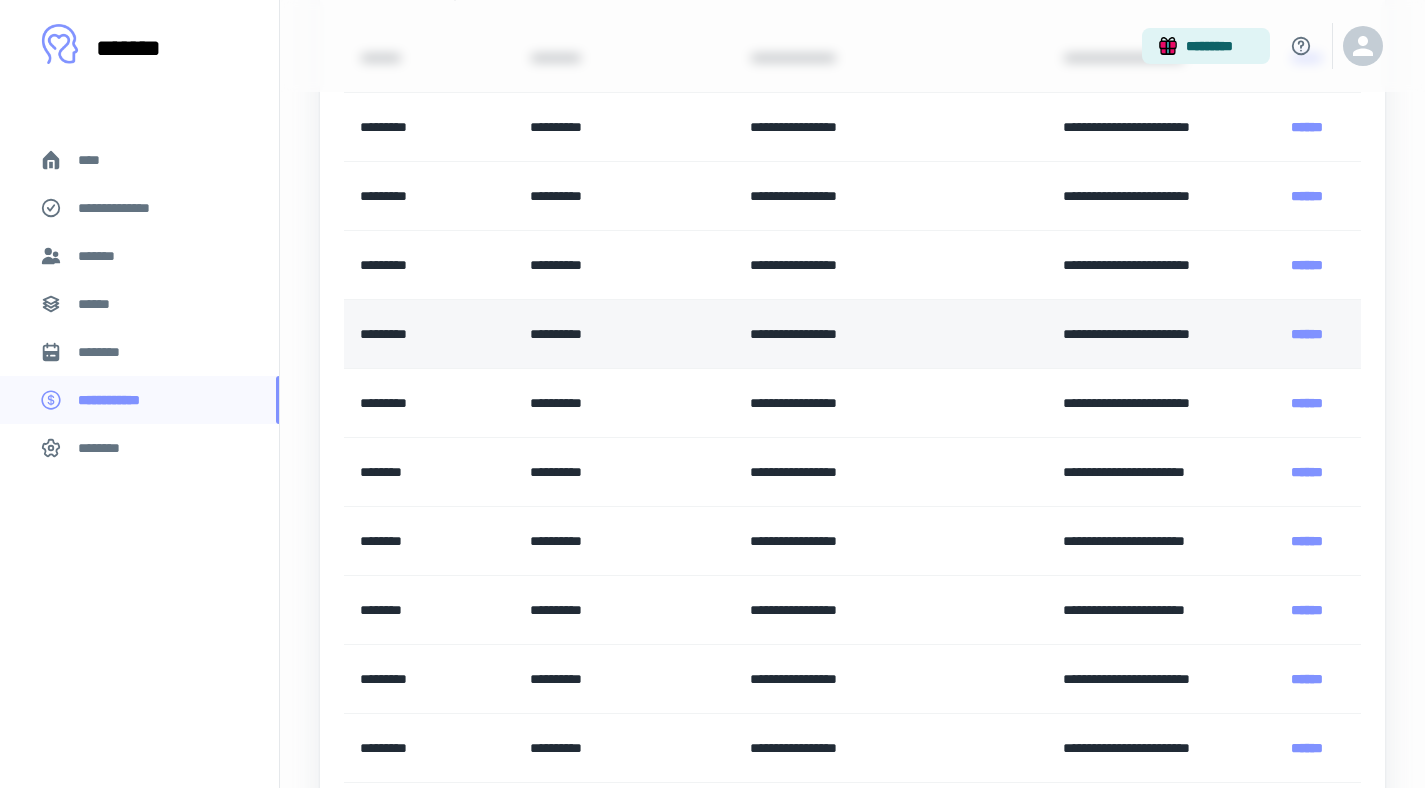 scroll, scrollTop: 343, scrollLeft: 0, axis: vertical 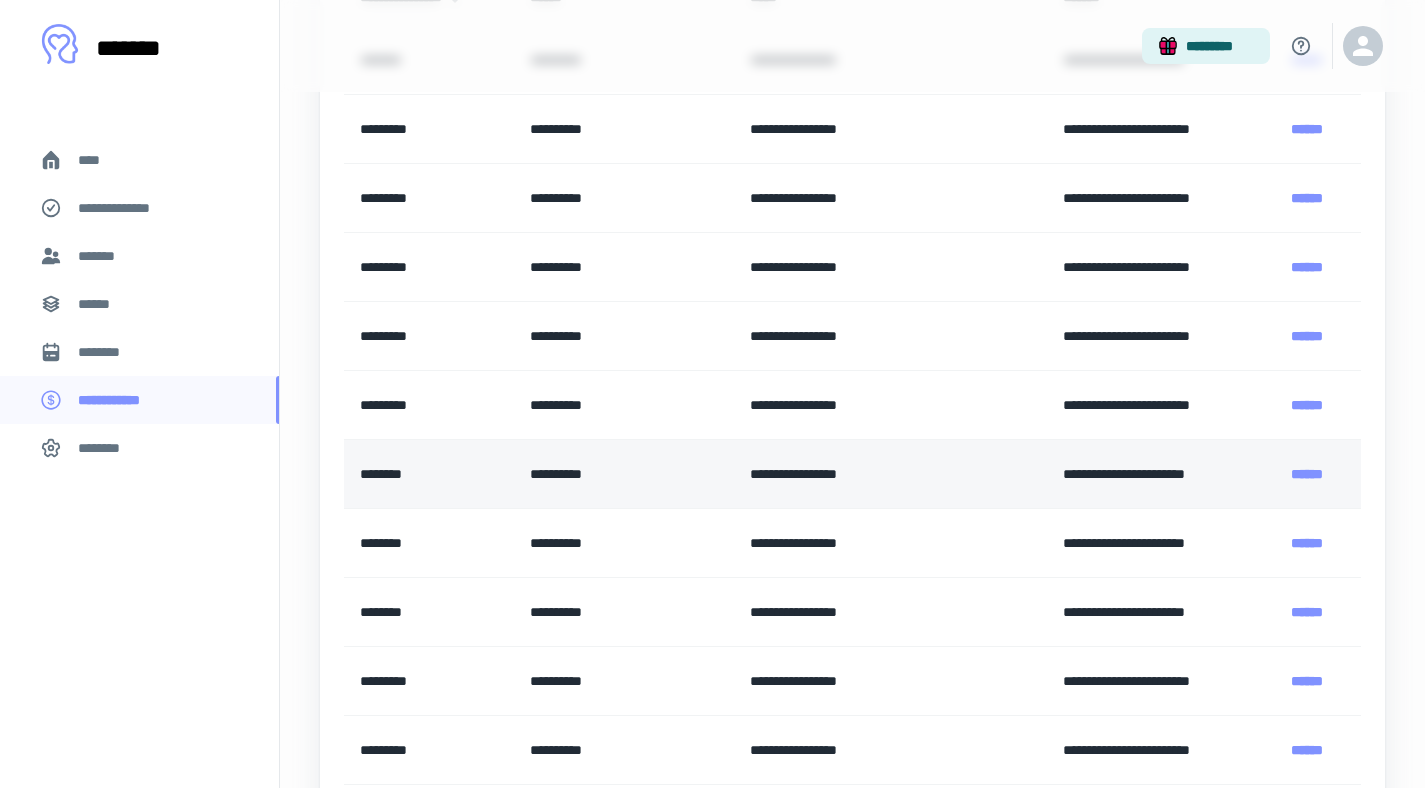 click on "********" at bounding box center (429, 474) 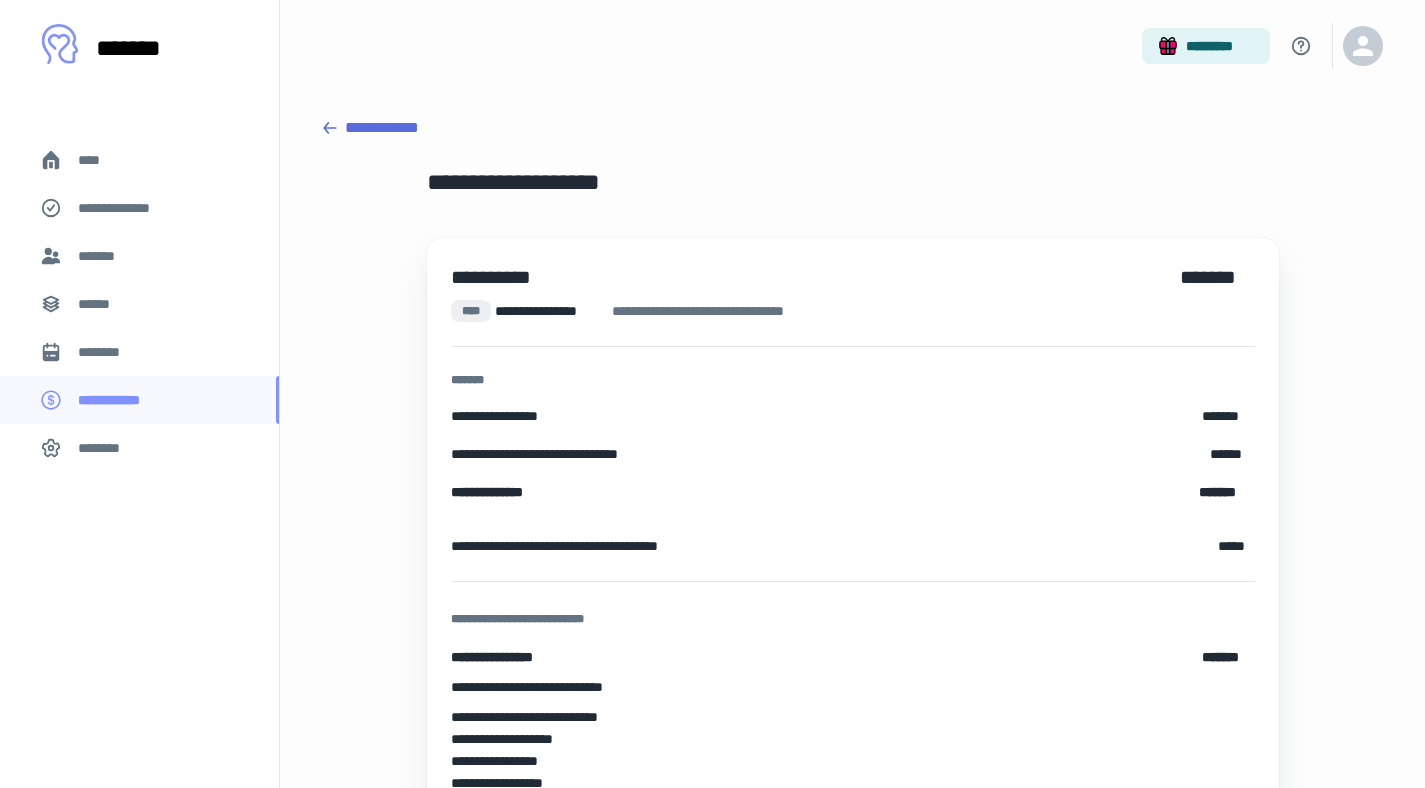 click 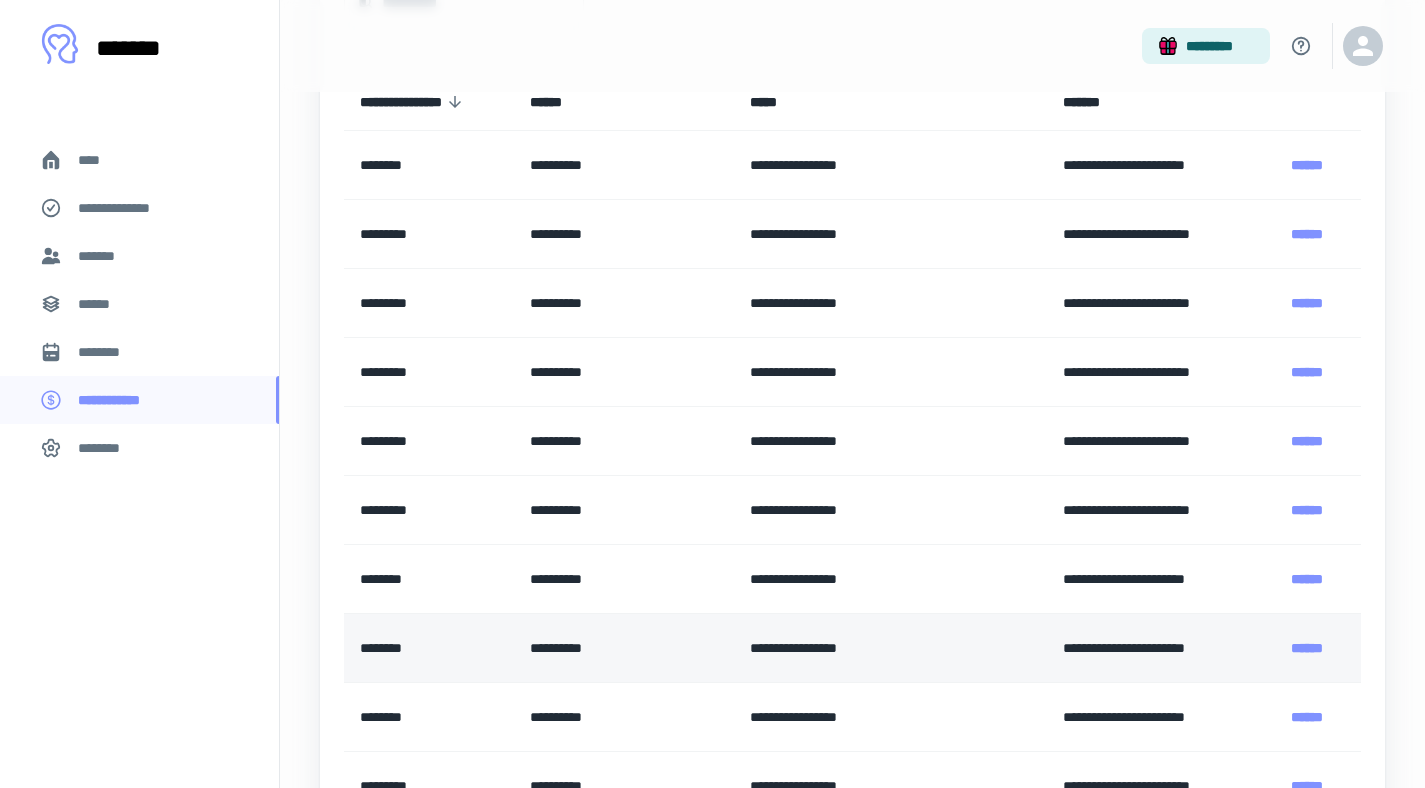 scroll, scrollTop: 237, scrollLeft: 0, axis: vertical 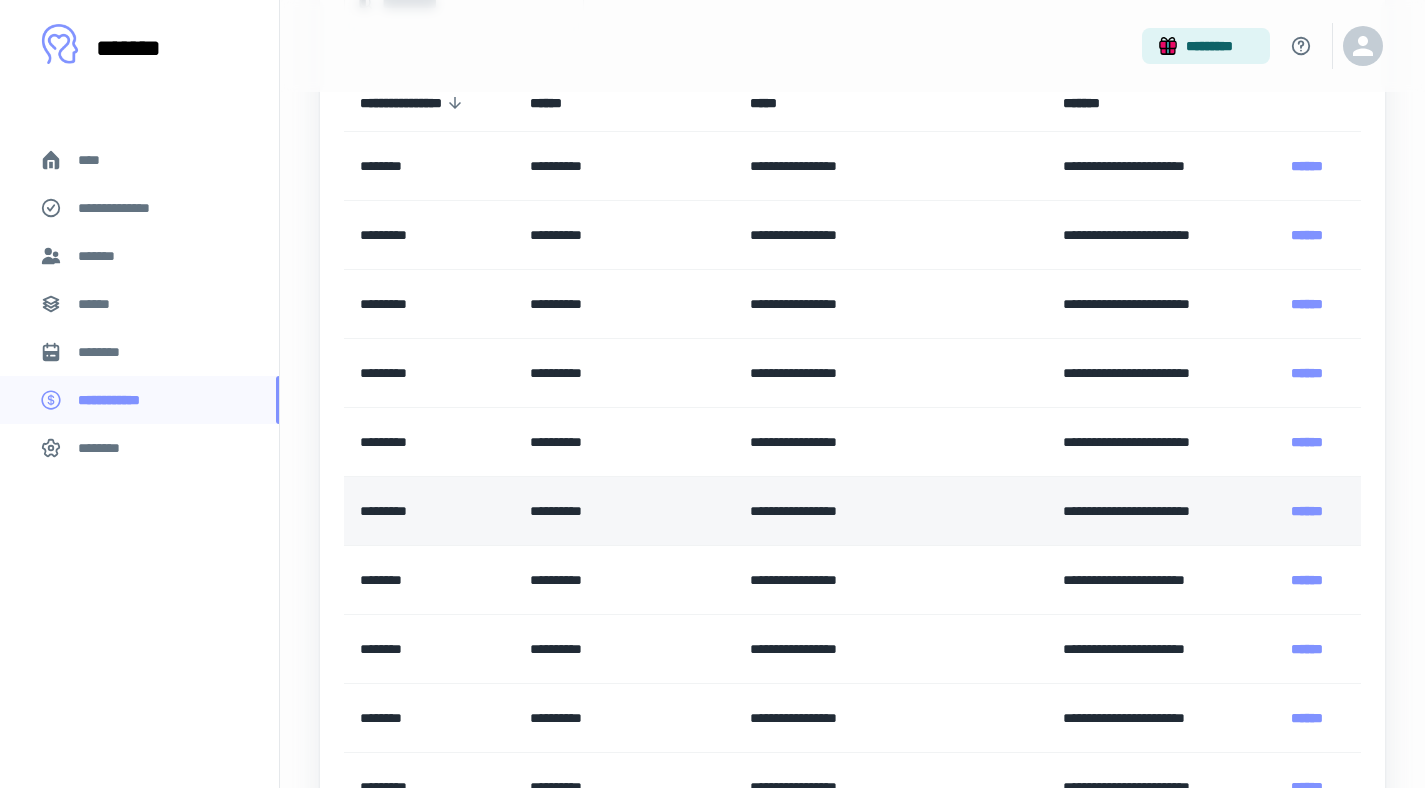 click on "*********" at bounding box center [429, 511] 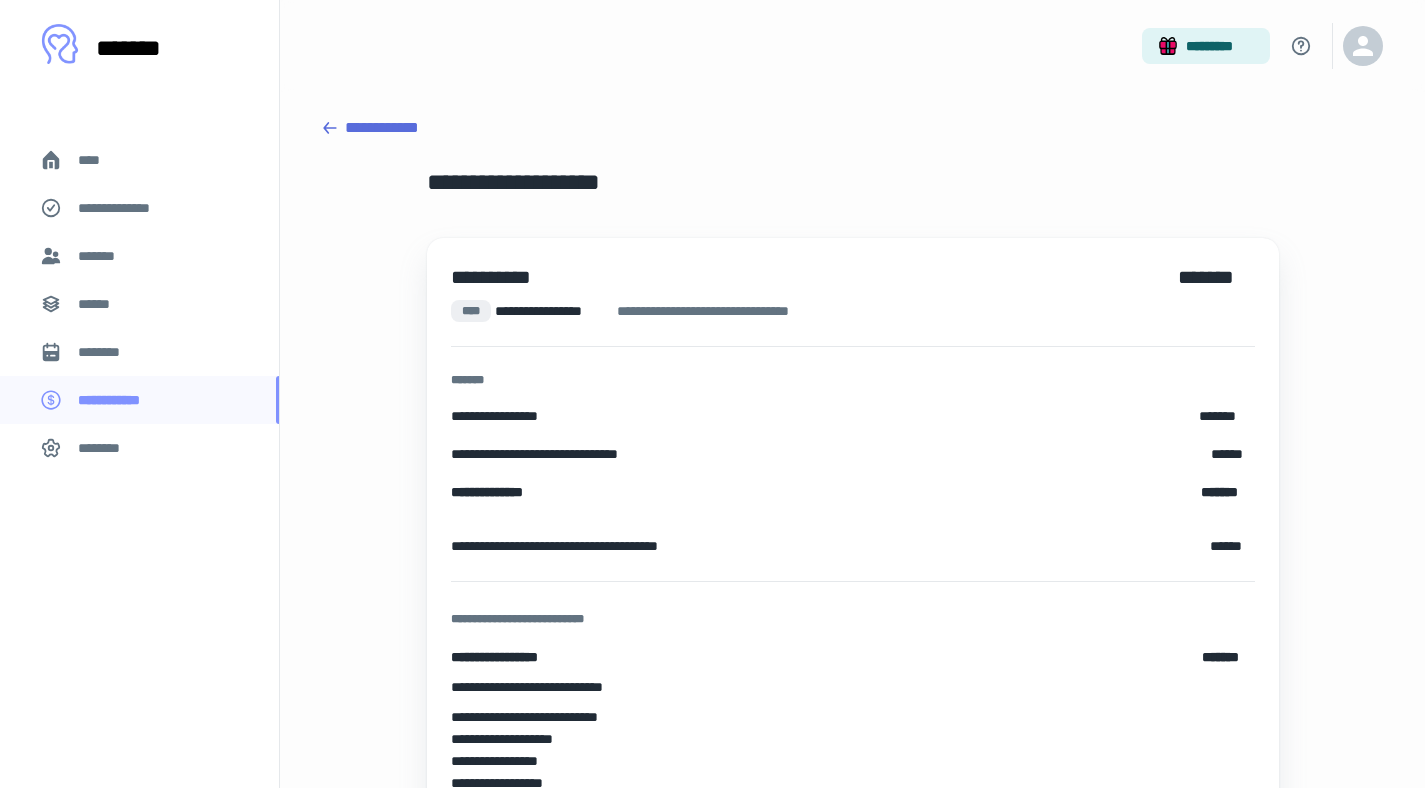 click 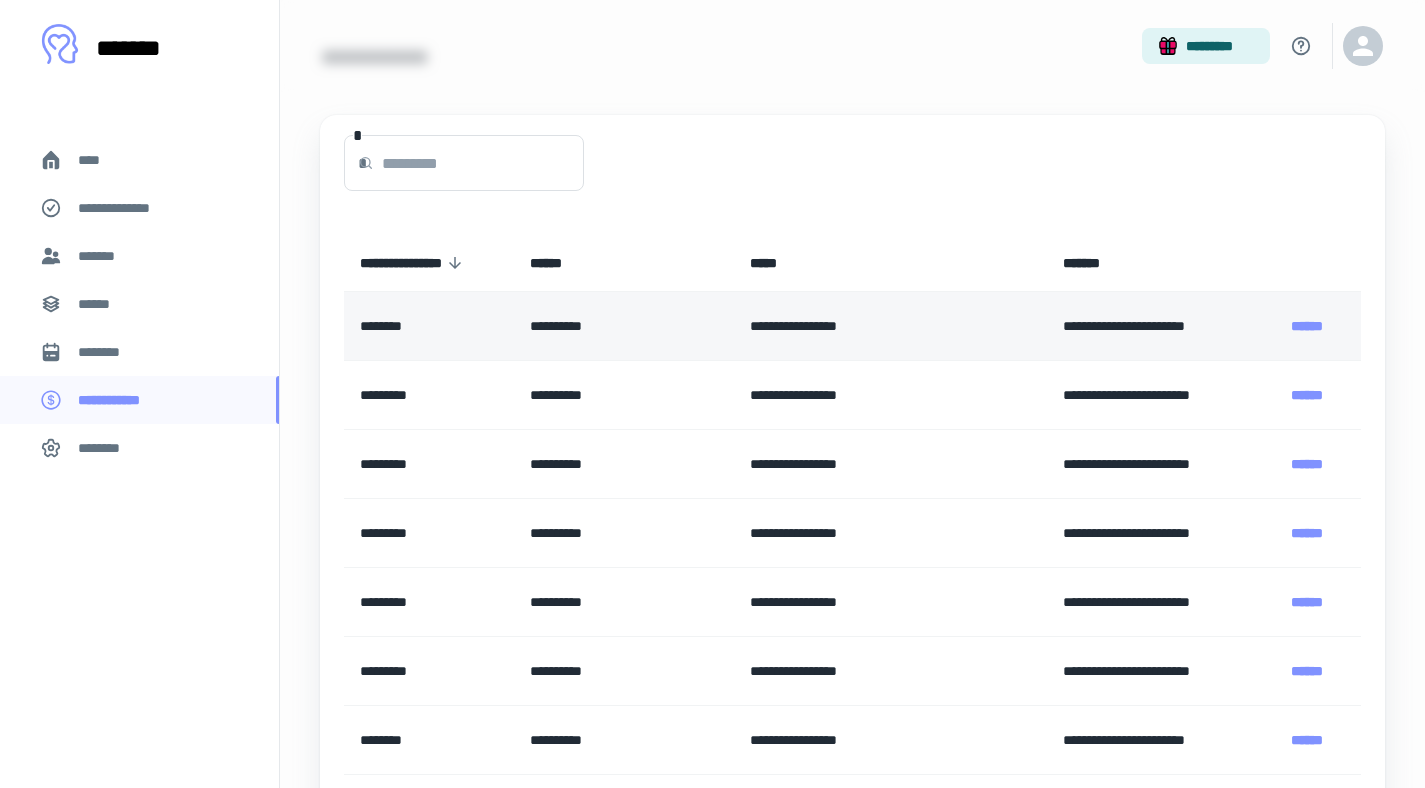 scroll, scrollTop: 98, scrollLeft: 0, axis: vertical 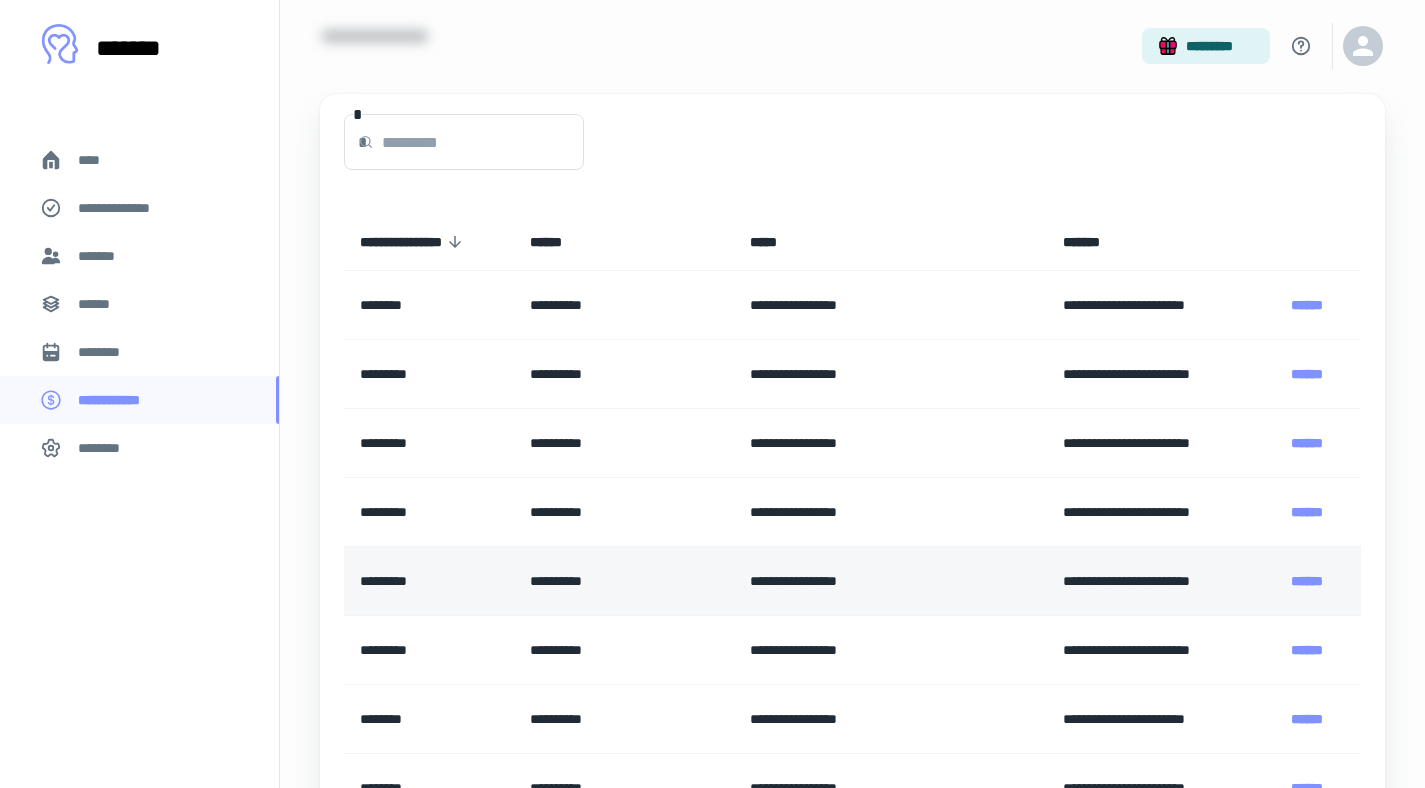 click on "*********" at bounding box center [429, 581] 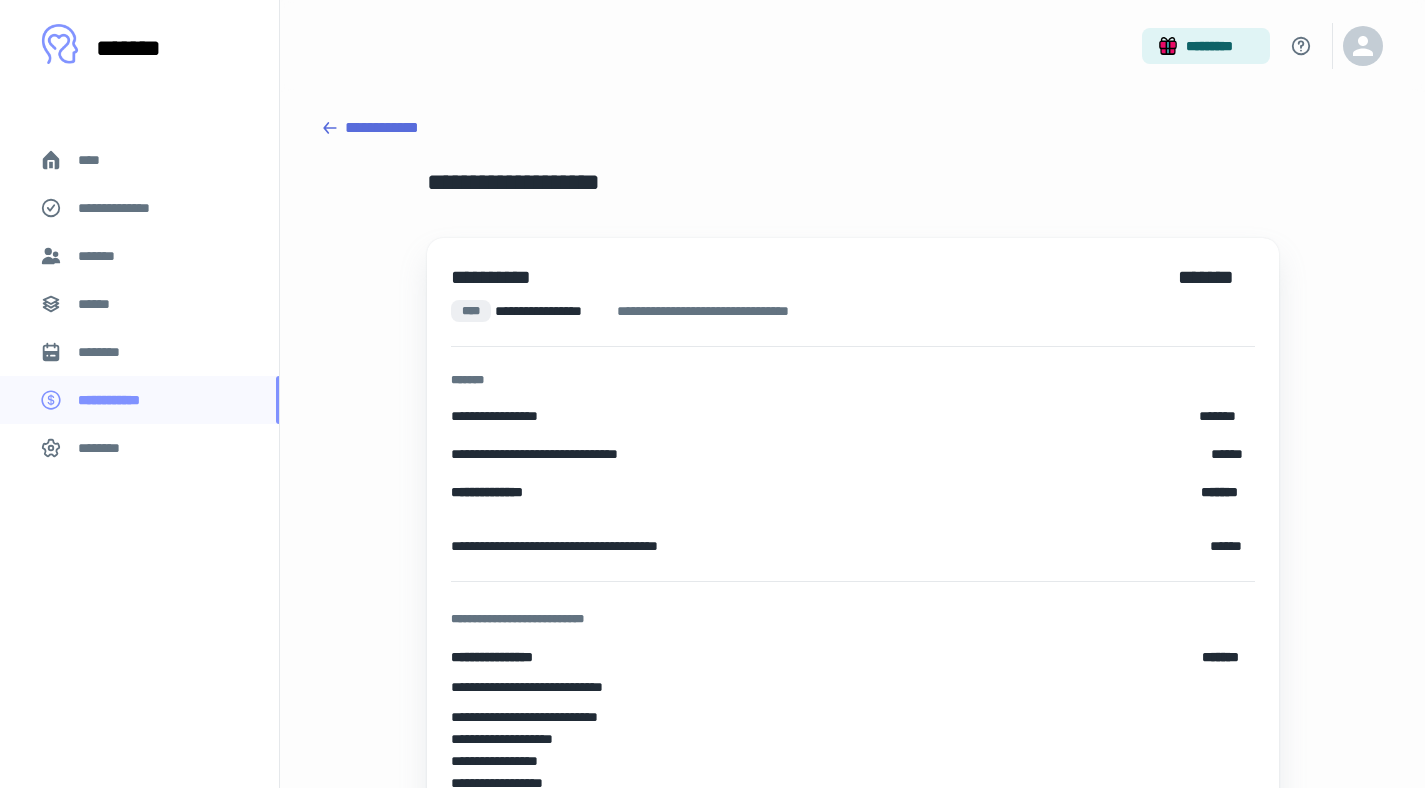 click 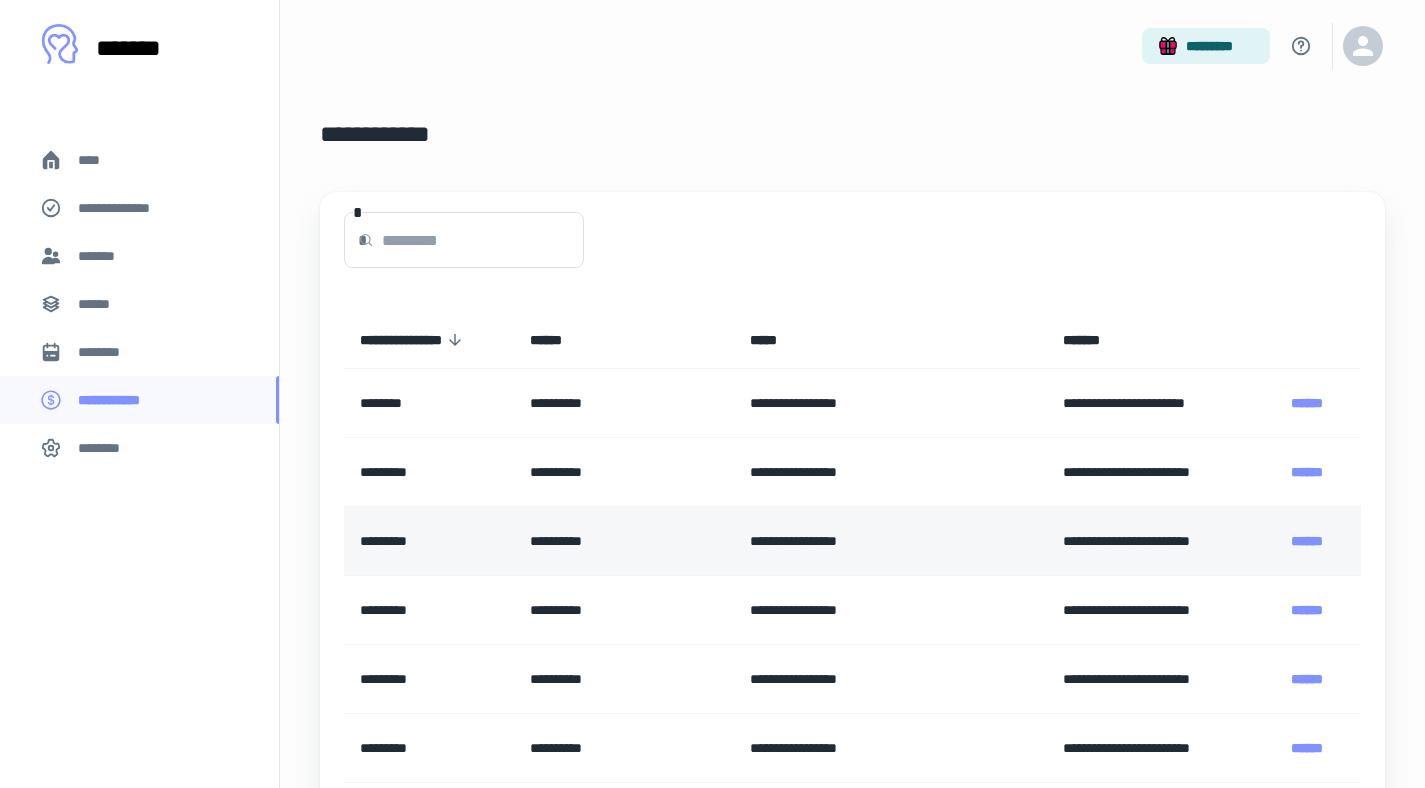 click on "*********" at bounding box center [429, 541] 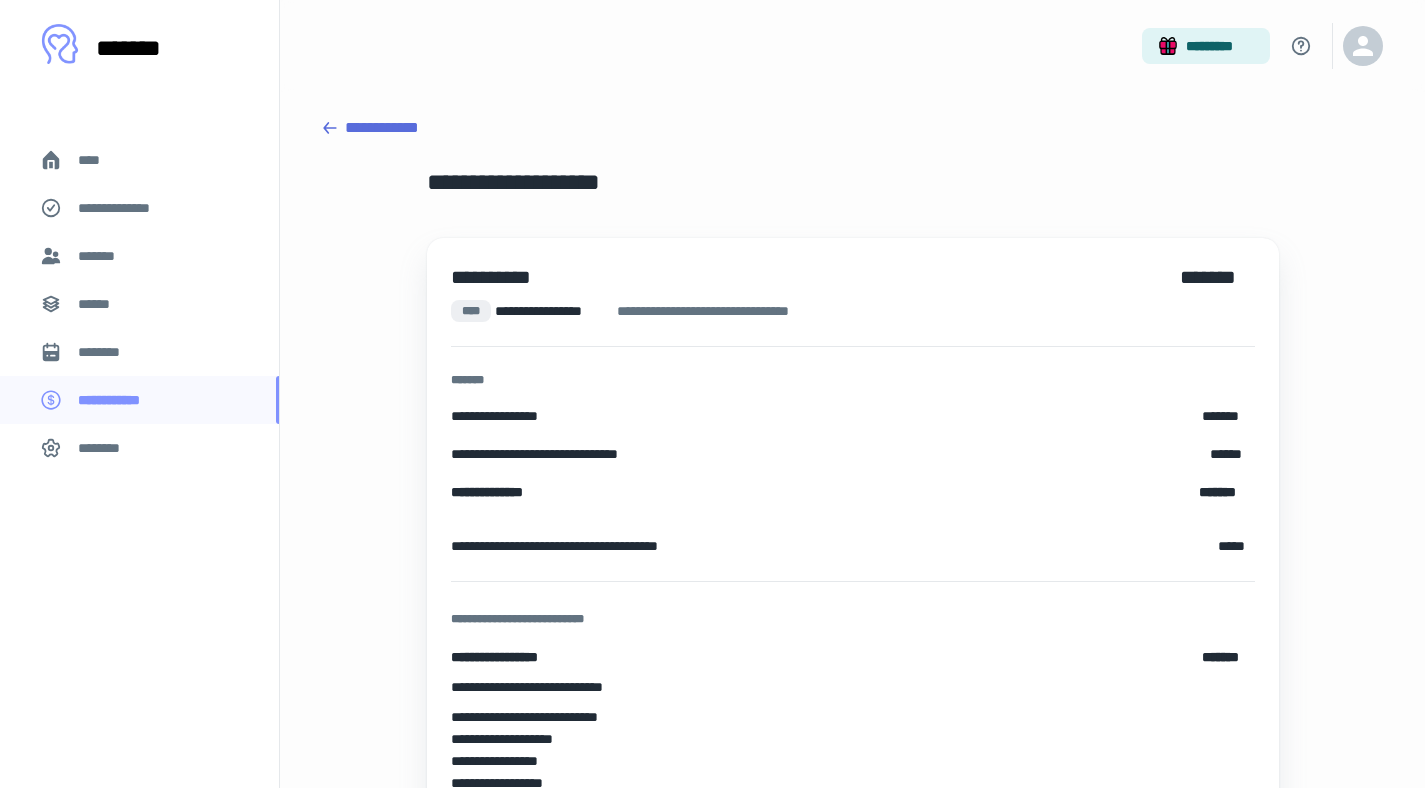 click 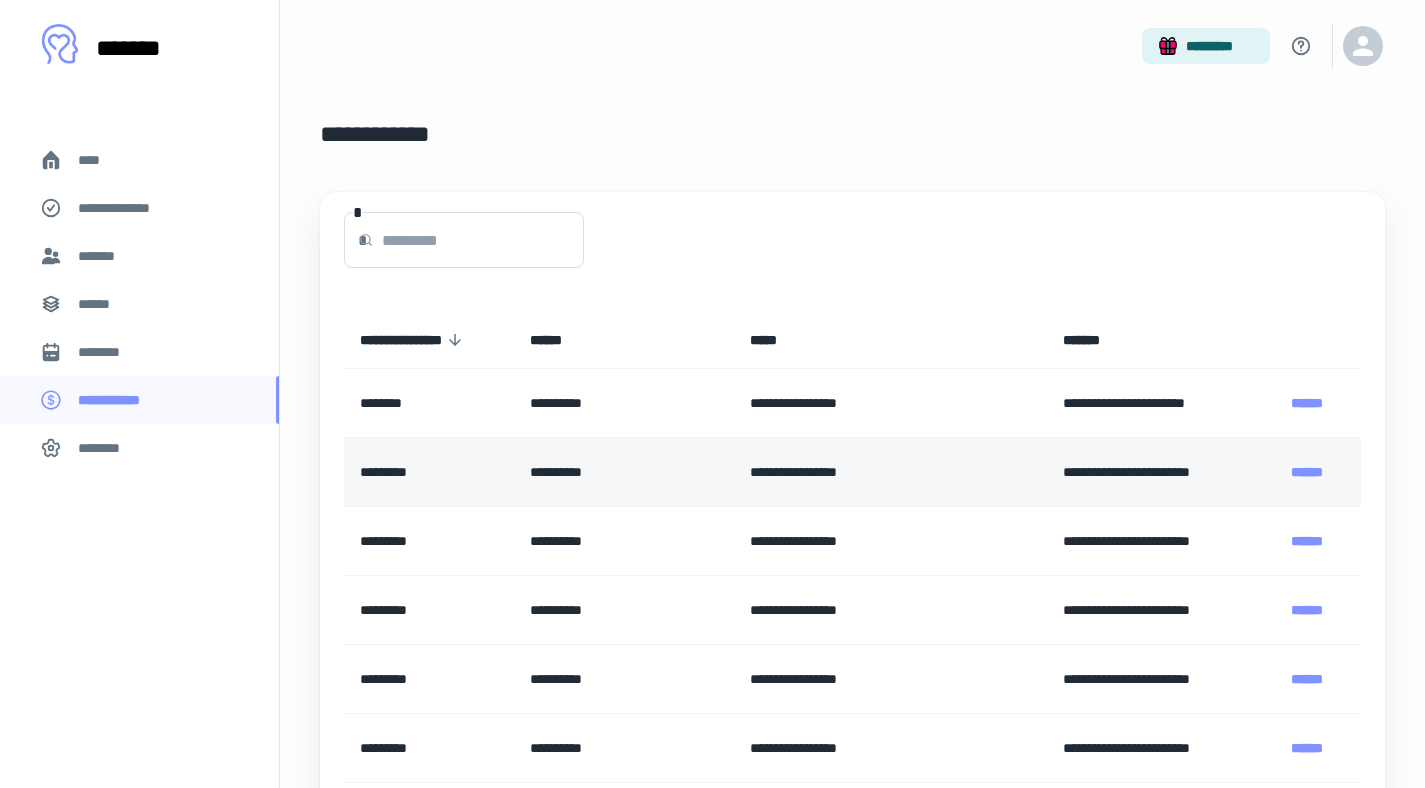 click on "*********" at bounding box center [429, 472] 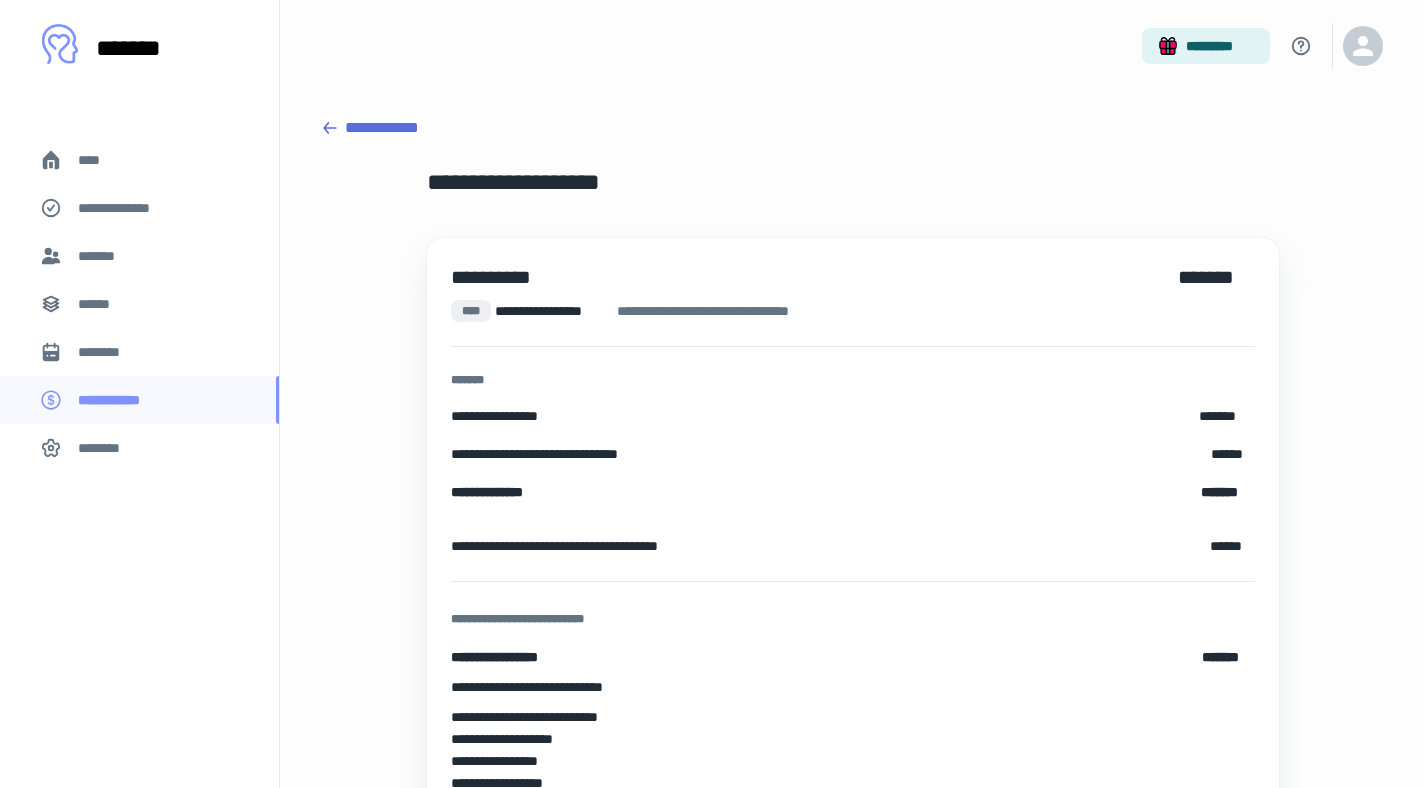 click 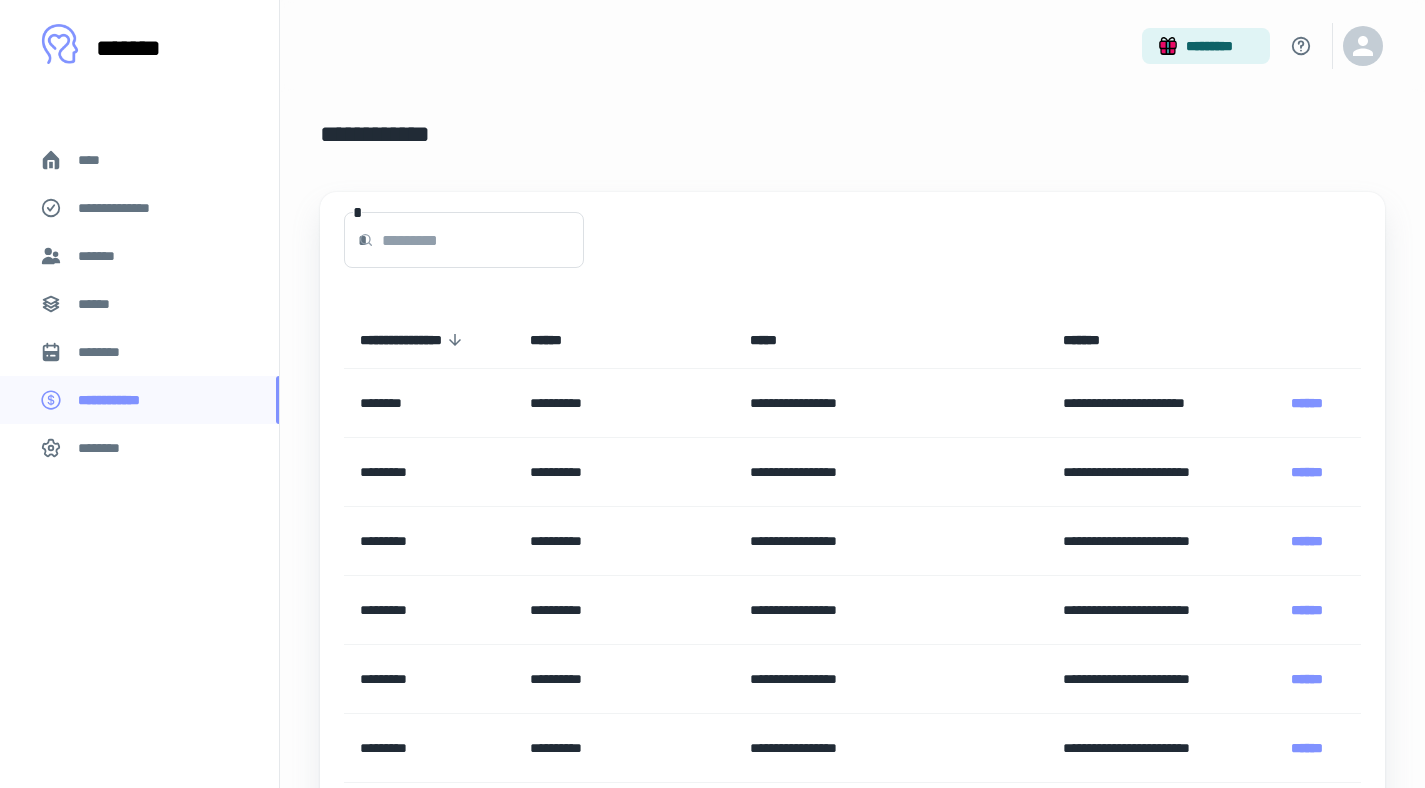 click on "****" at bounding box center [97, 160] 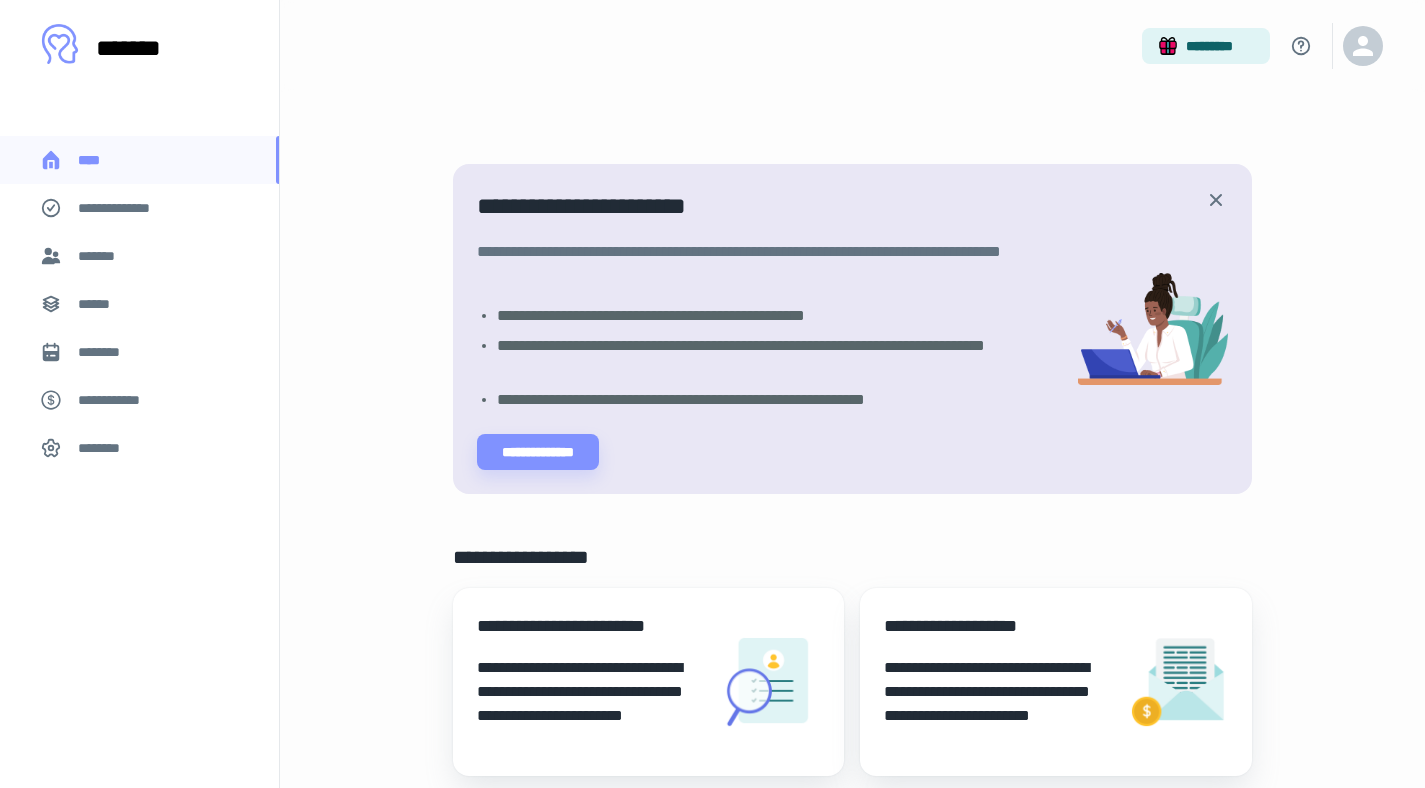click on "********" at bounding box center [139, 352] 